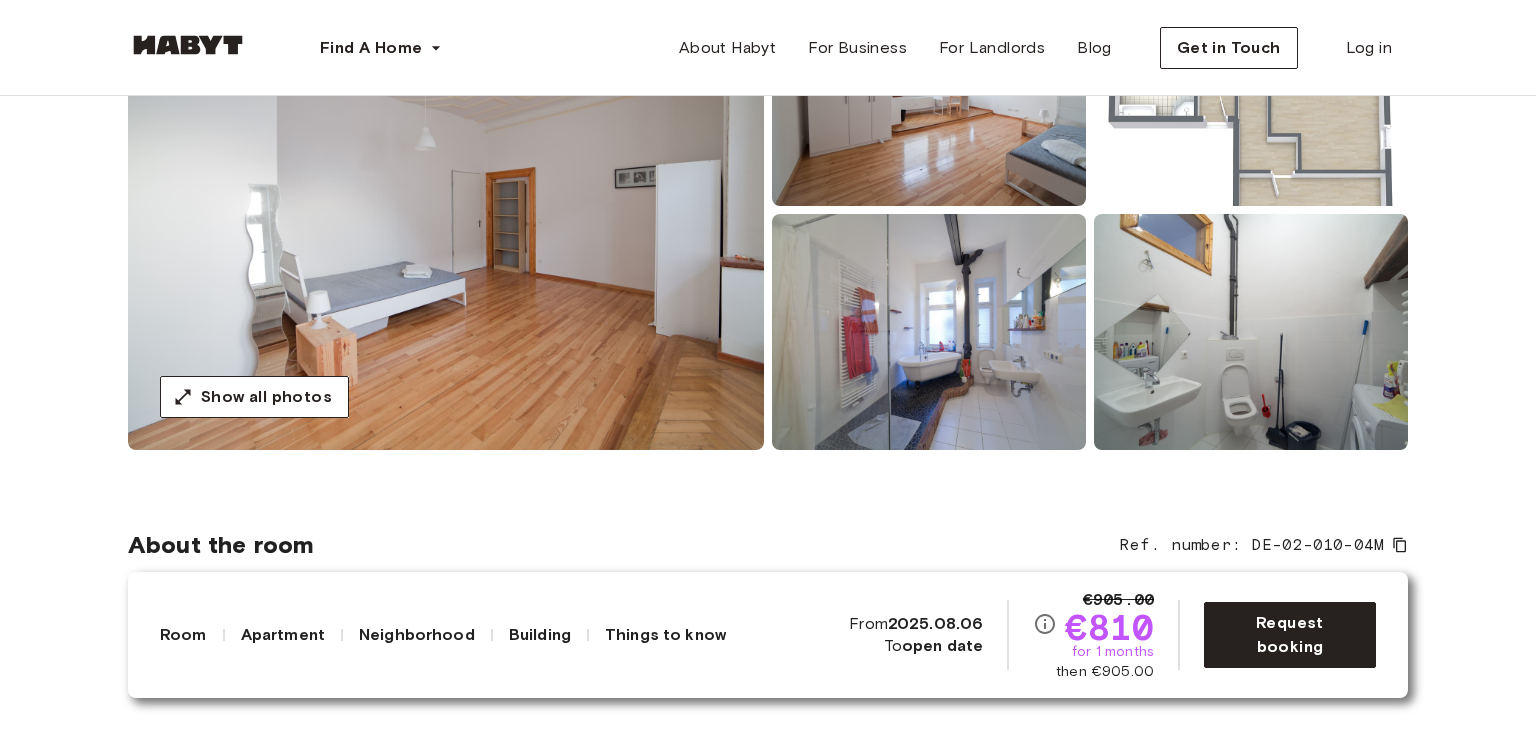 scroll, scrollTop: 300, scrollLeft: 0, axis: vertical 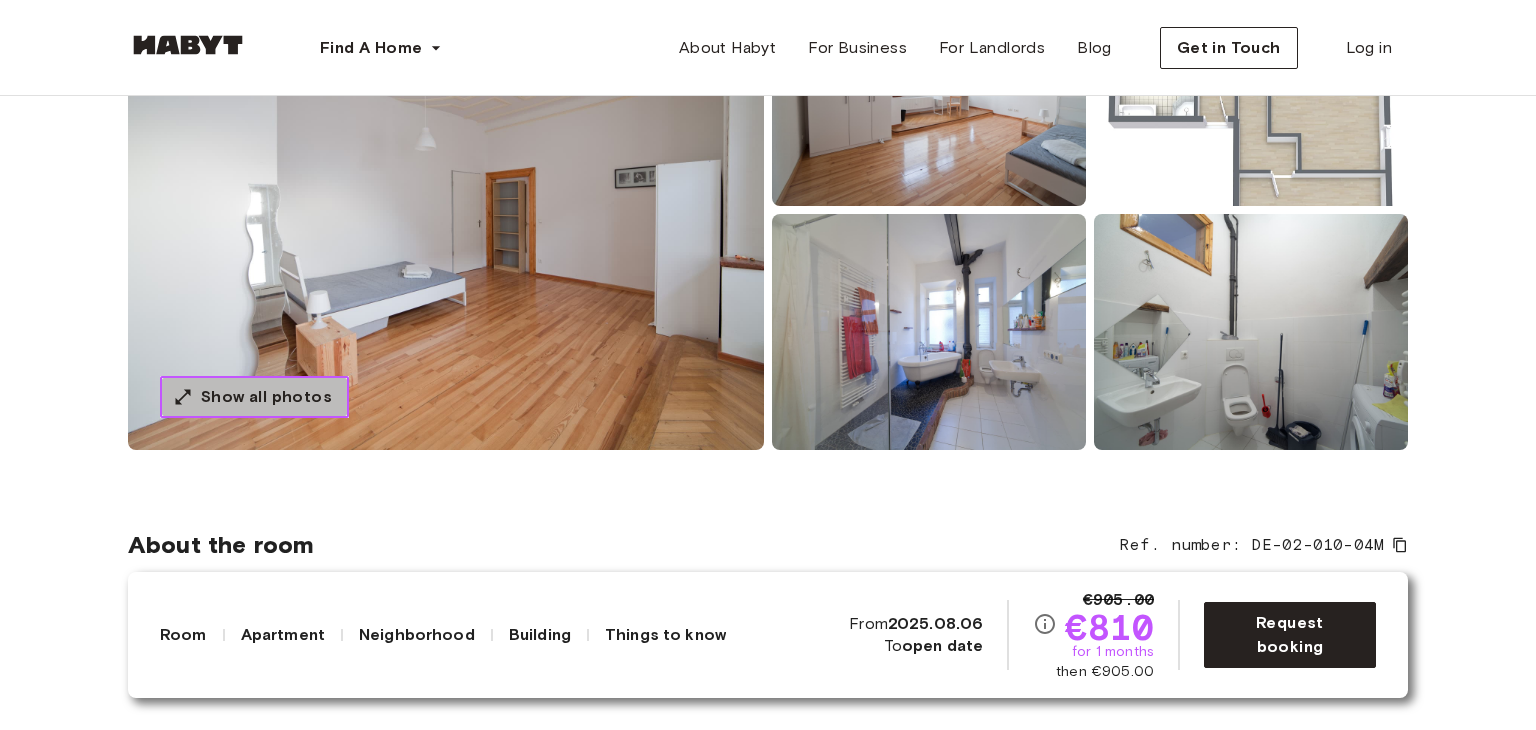 click on "Show all photos" at bounding box center [266, 397] 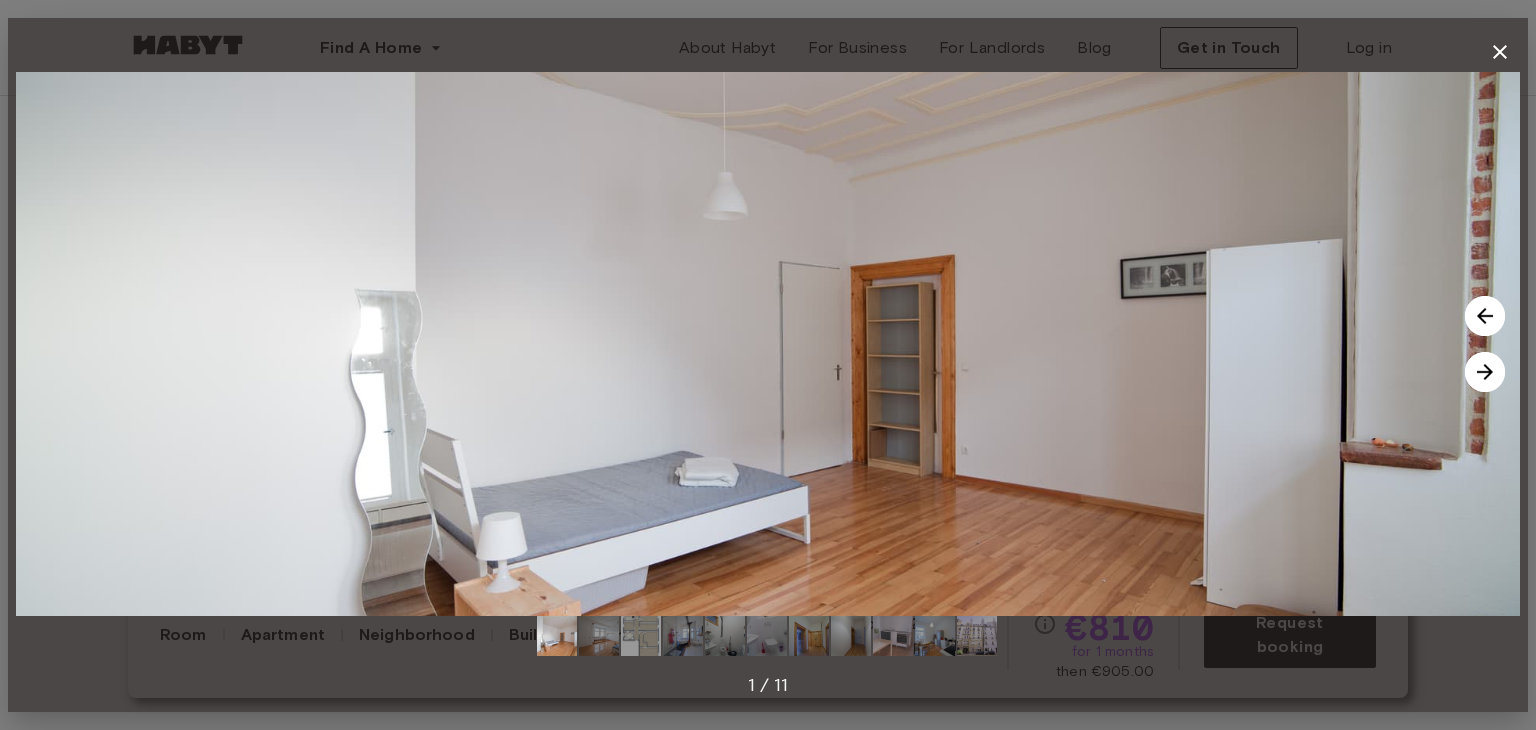 click at bounding box center (768, 344) 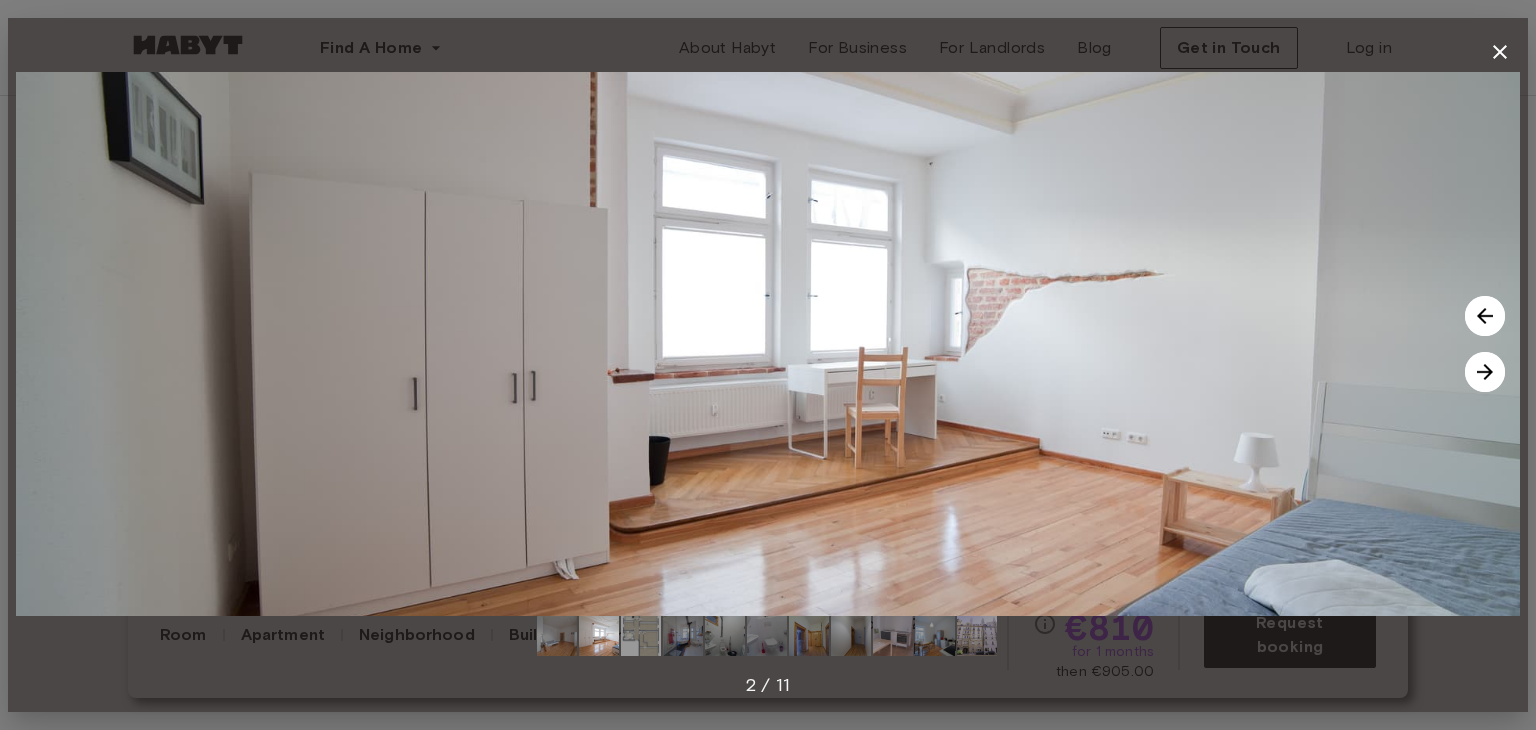 click at bounding box center [1485, 372] 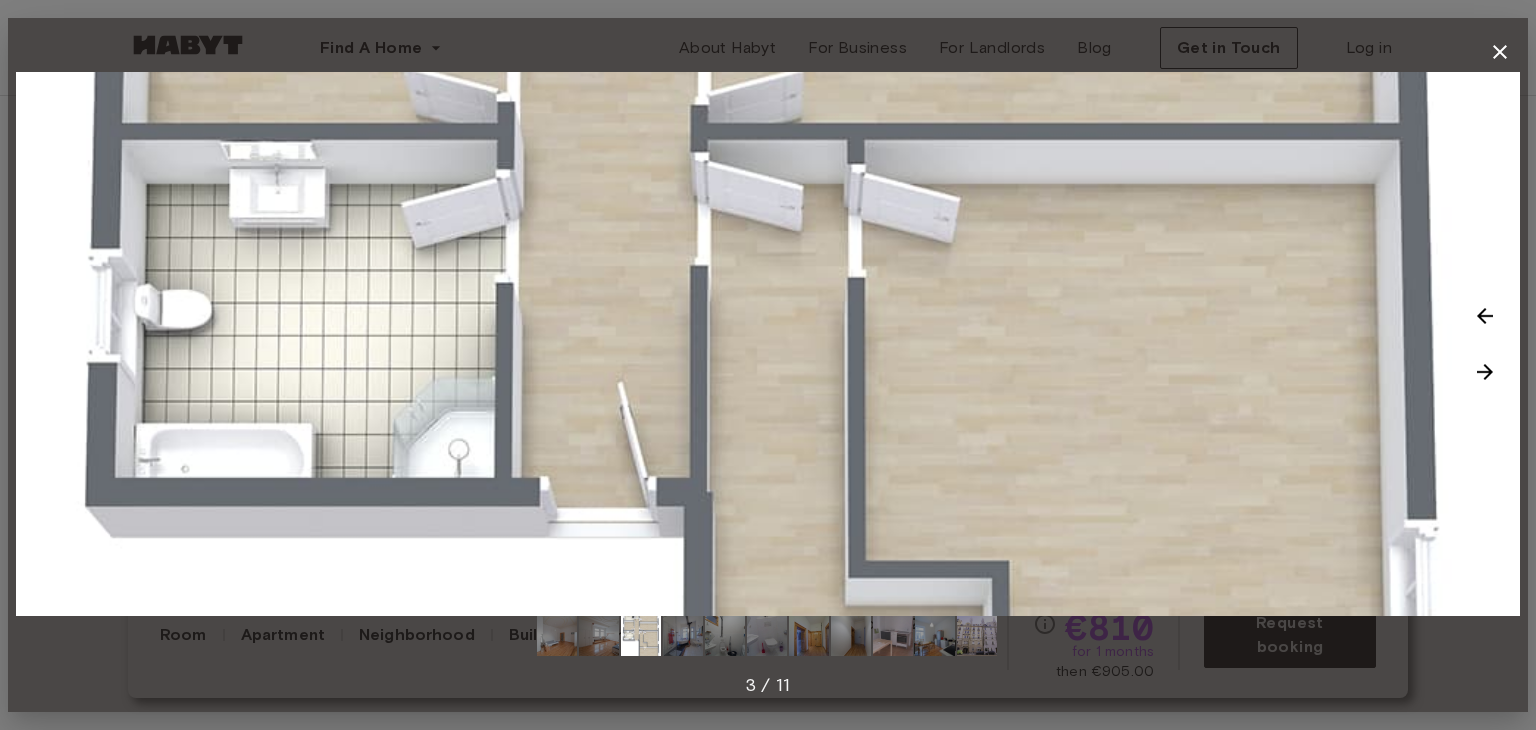 click at bounding box center [1485, 372] 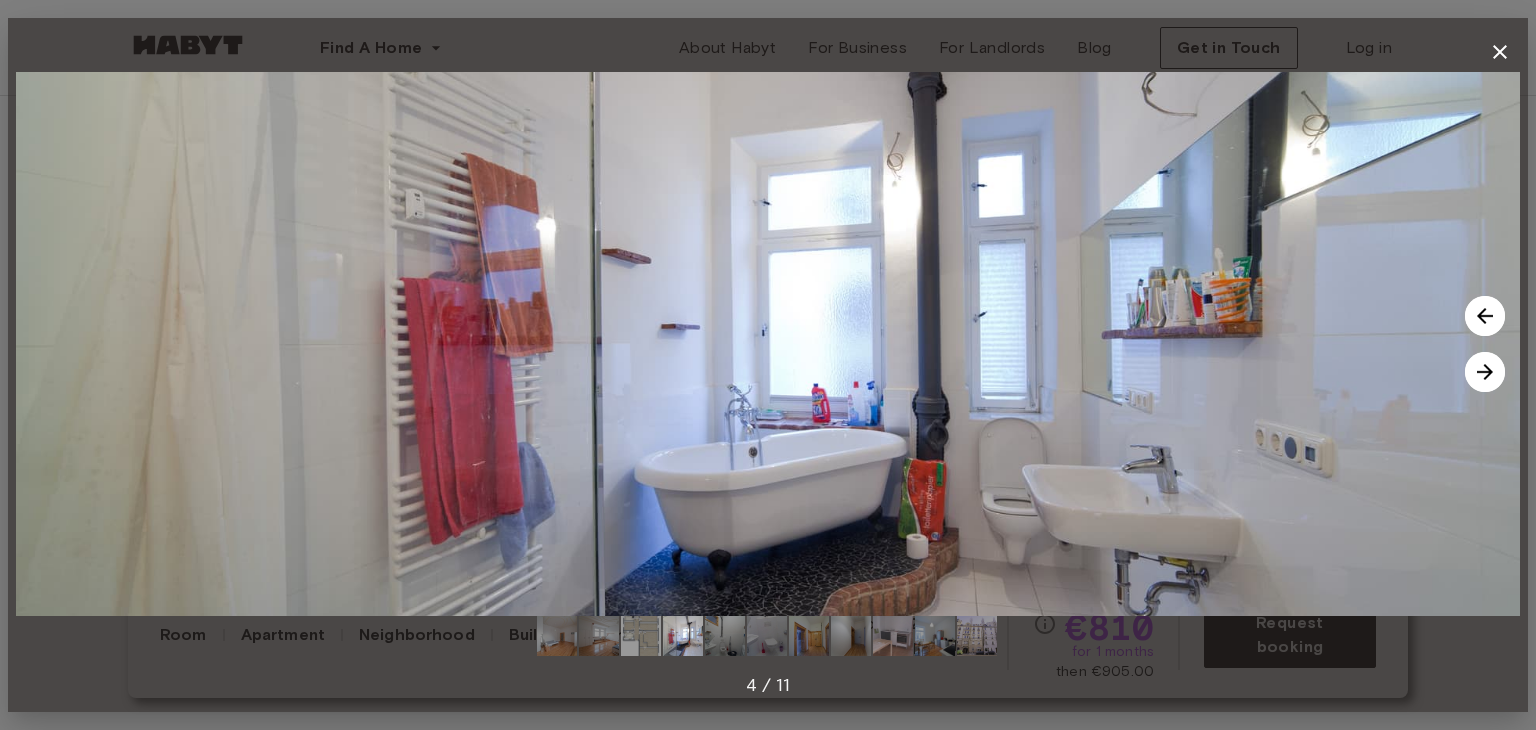 click at bounding box center (1485, 372) 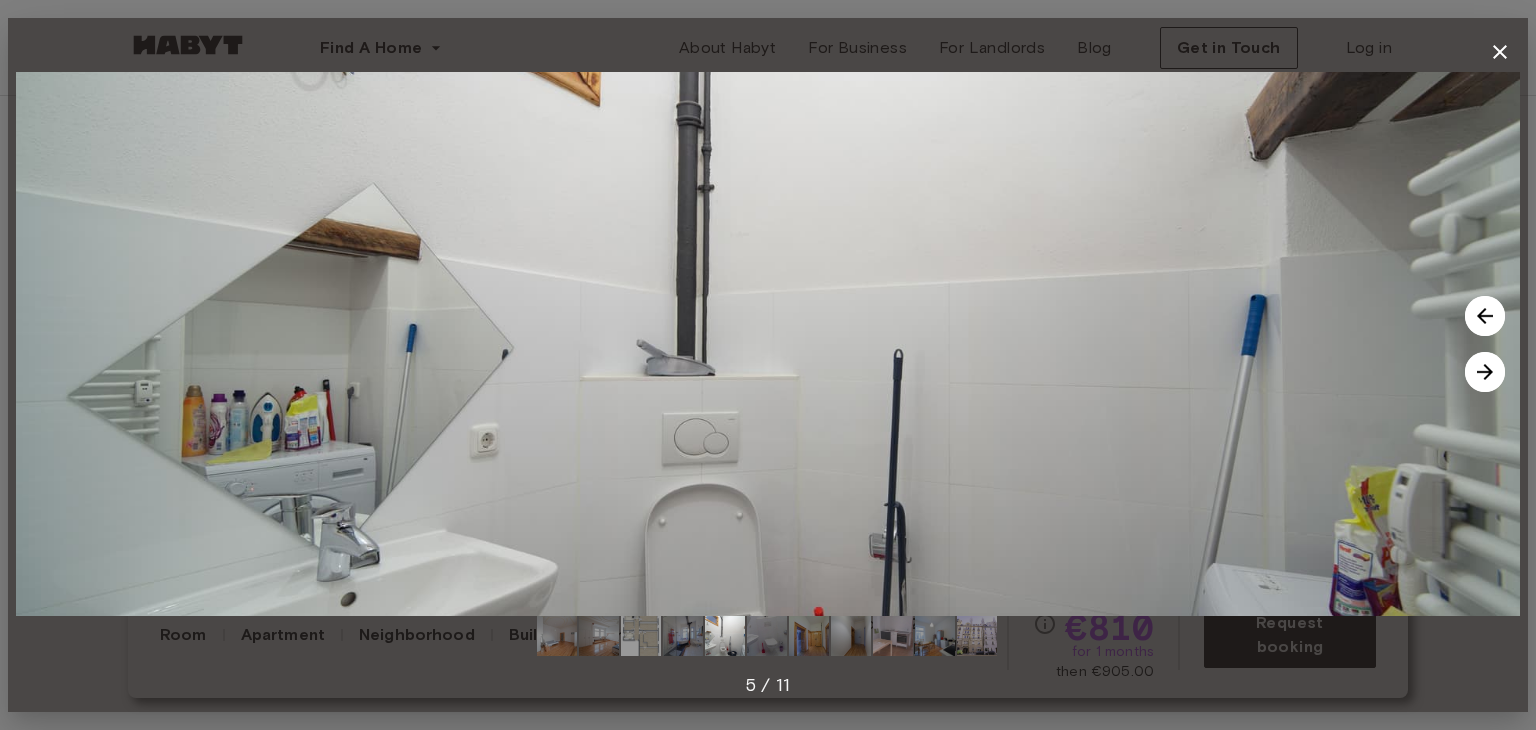 click at bounding box center [1485, 372] 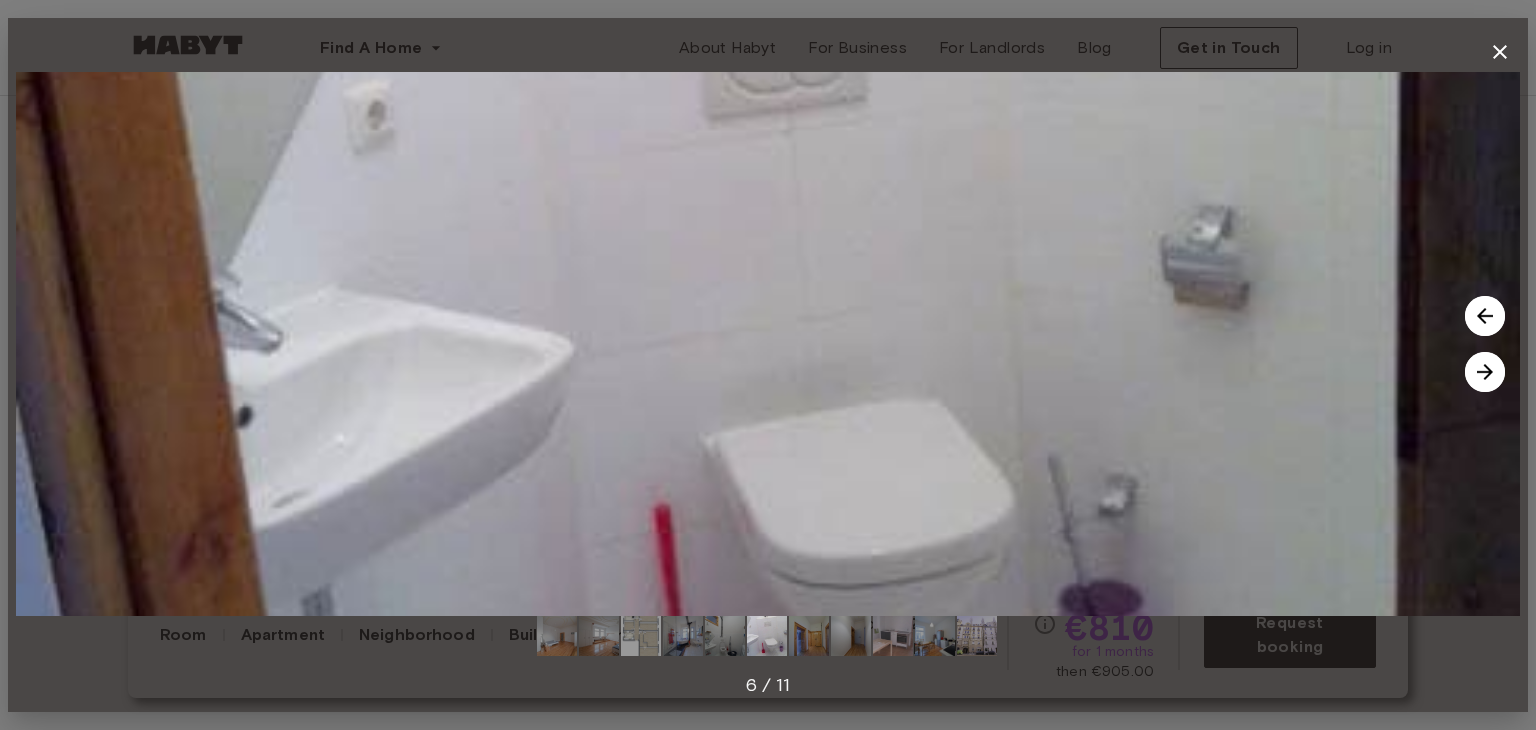 click at bounding box center (1485, 372) 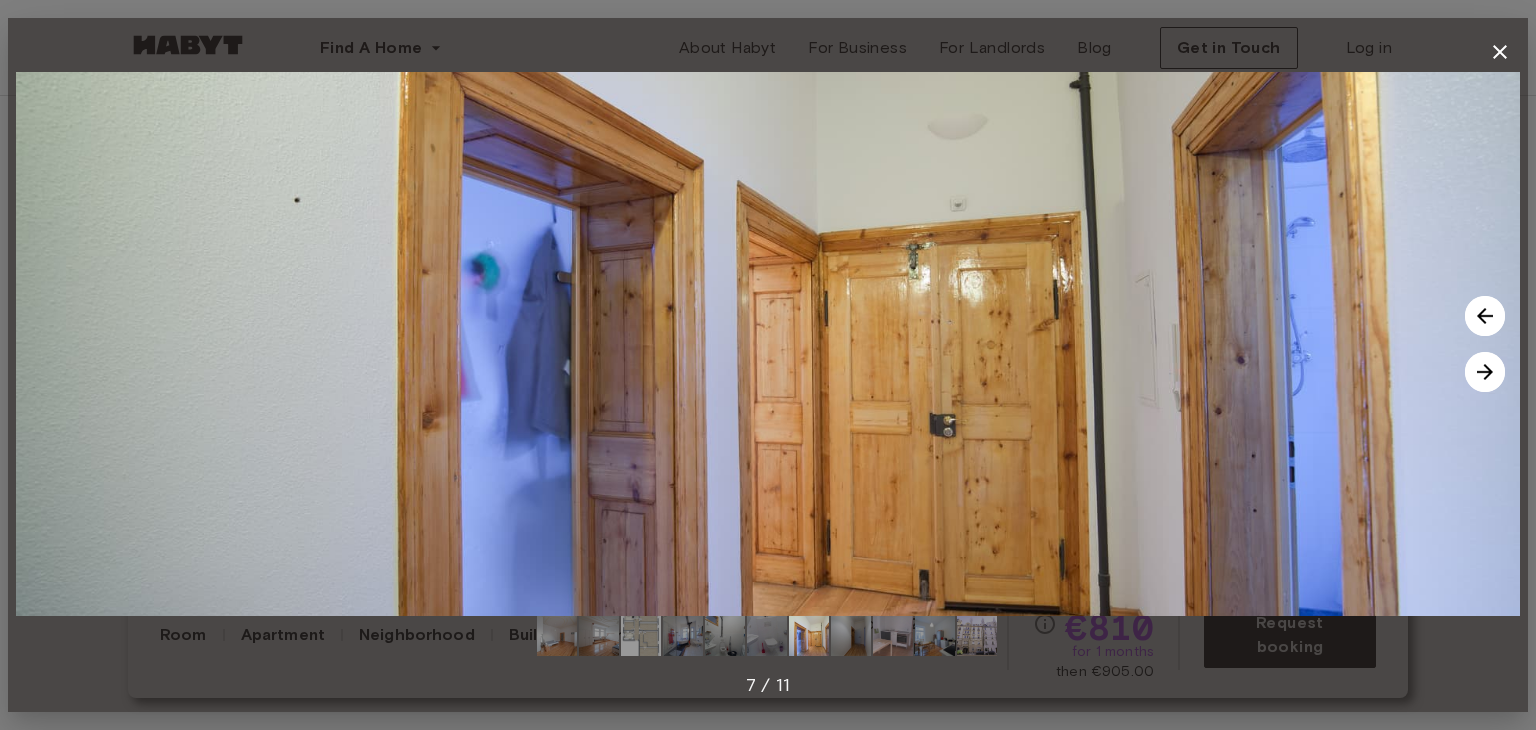 click at bounding box center [1485, 372] 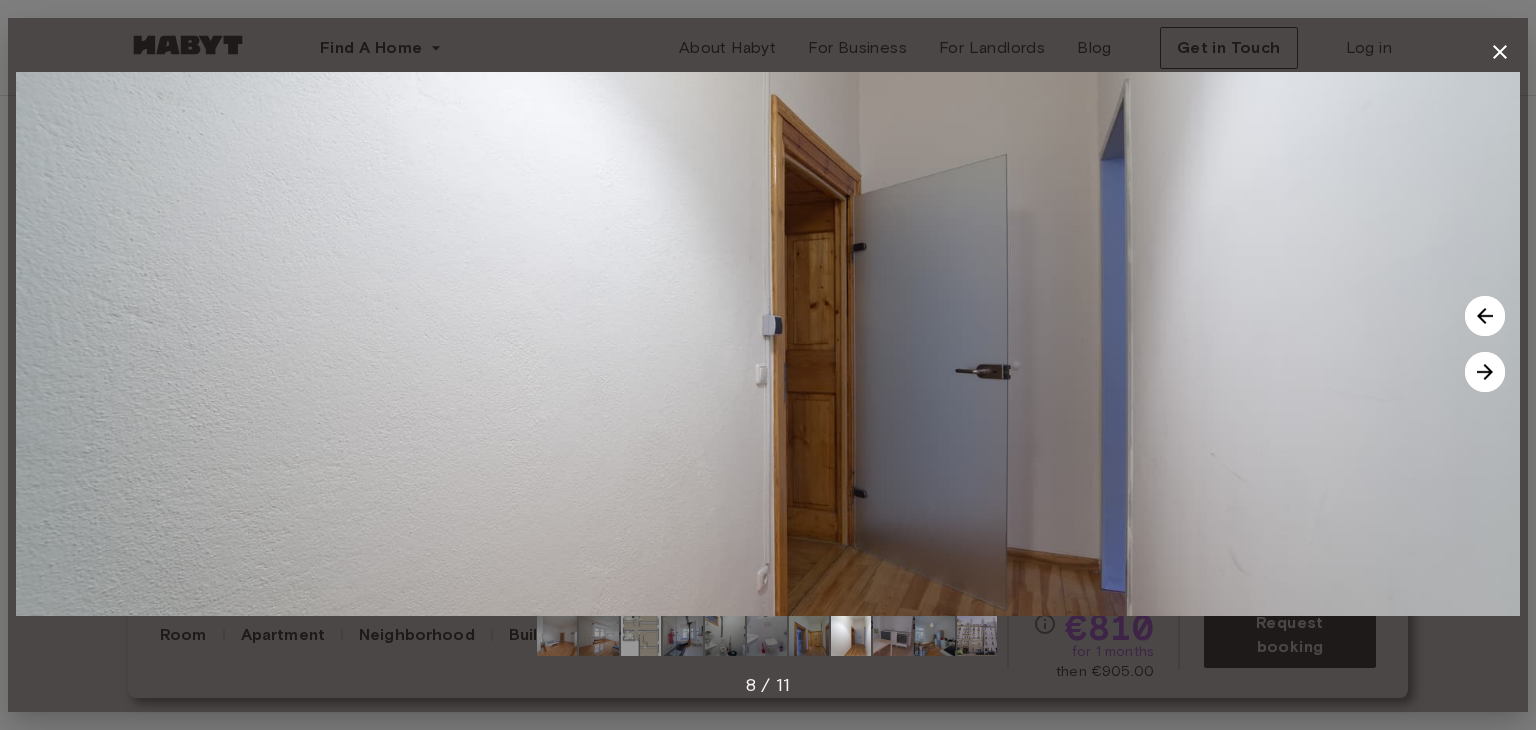 click at bounding box center [1485, 372] 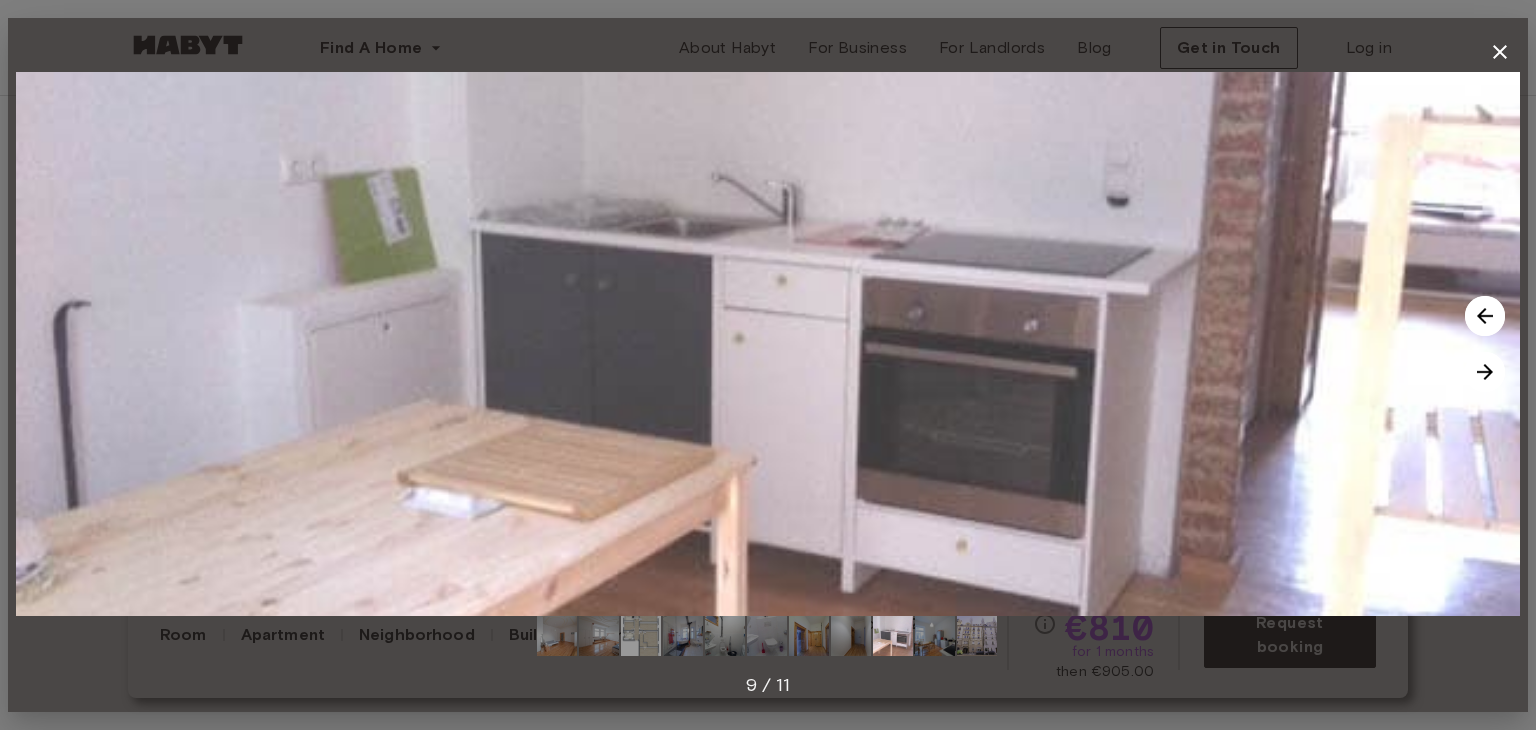click at bounding box center (1485, 372) 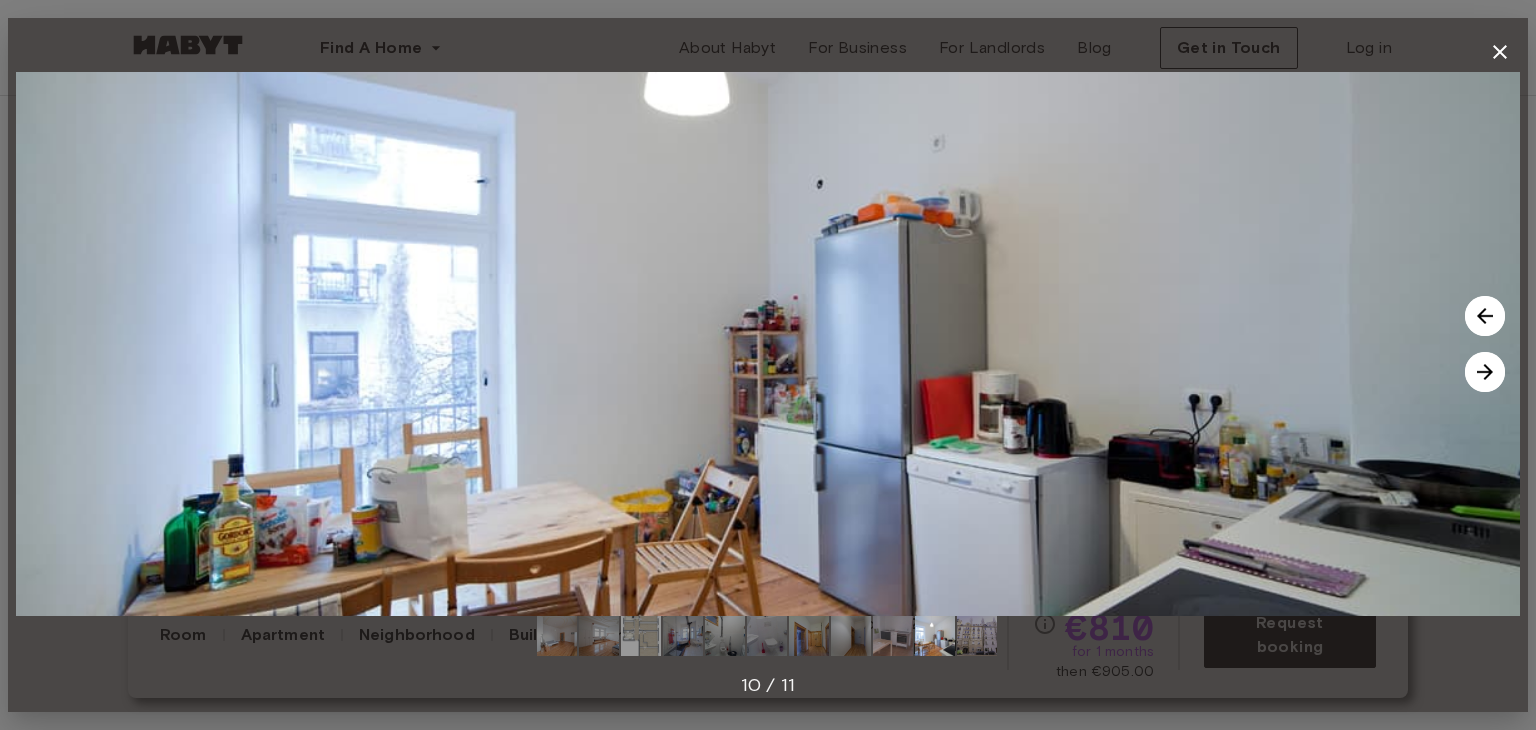 click at bounding box center (1485, 372) 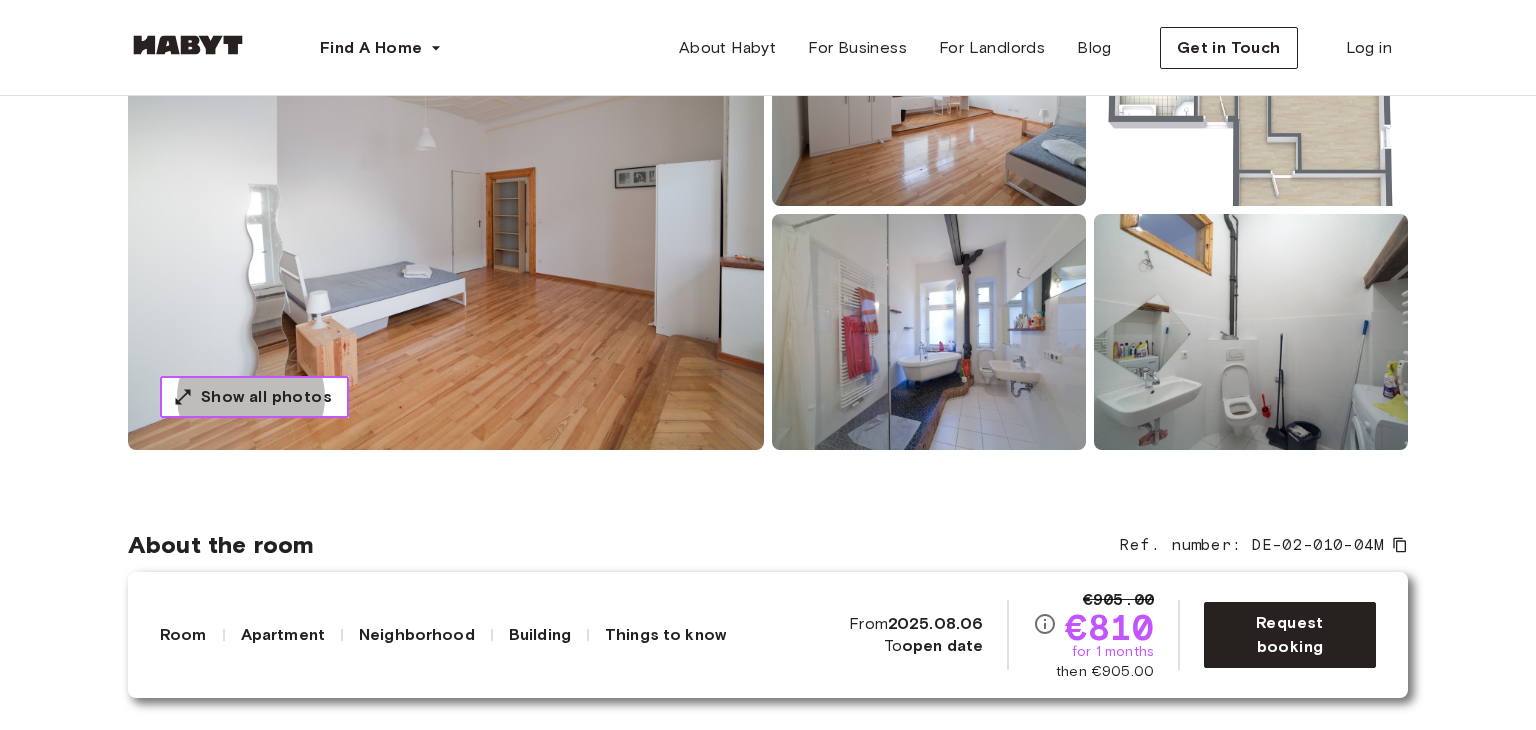 type 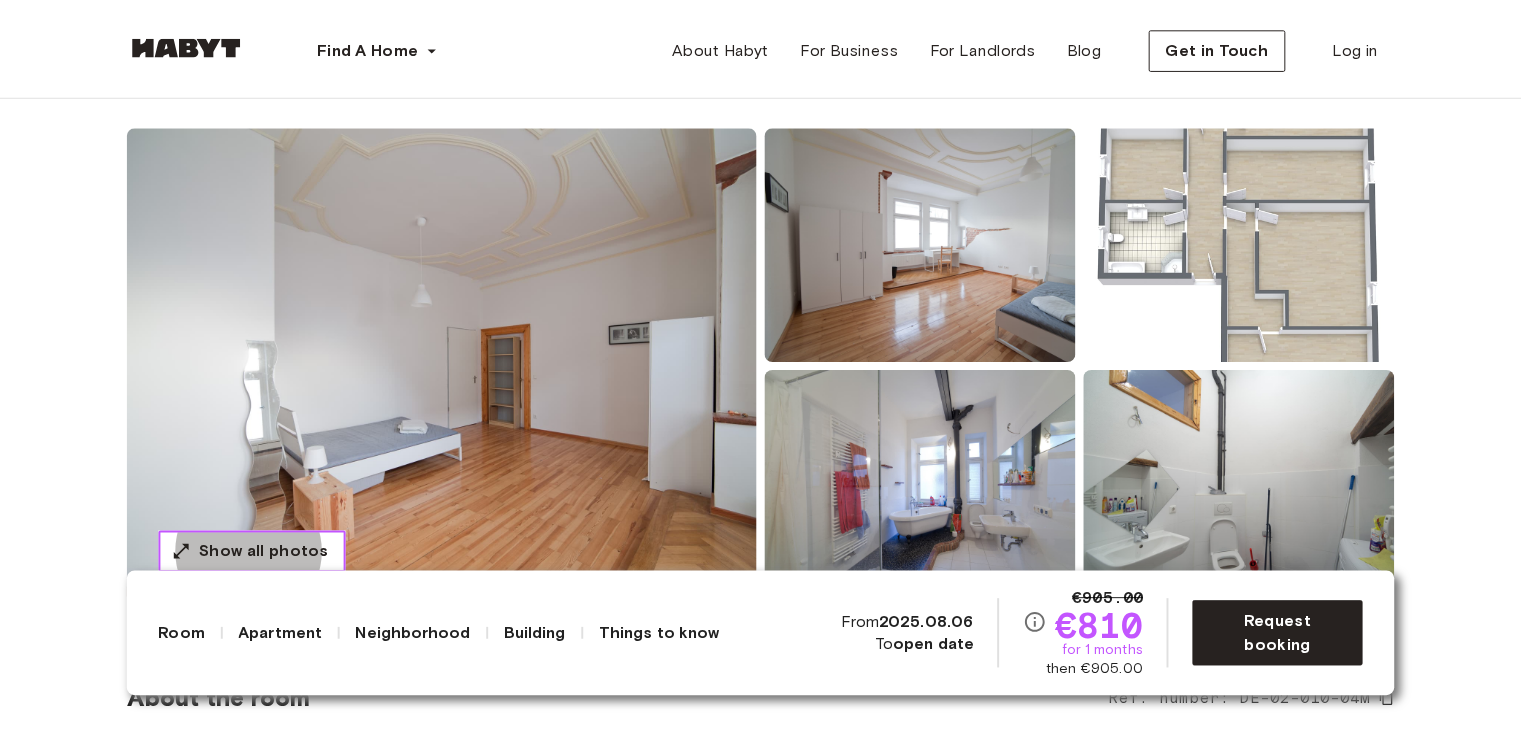 scroll, scrollTop: 0, scrollLeft: 0, axis: both 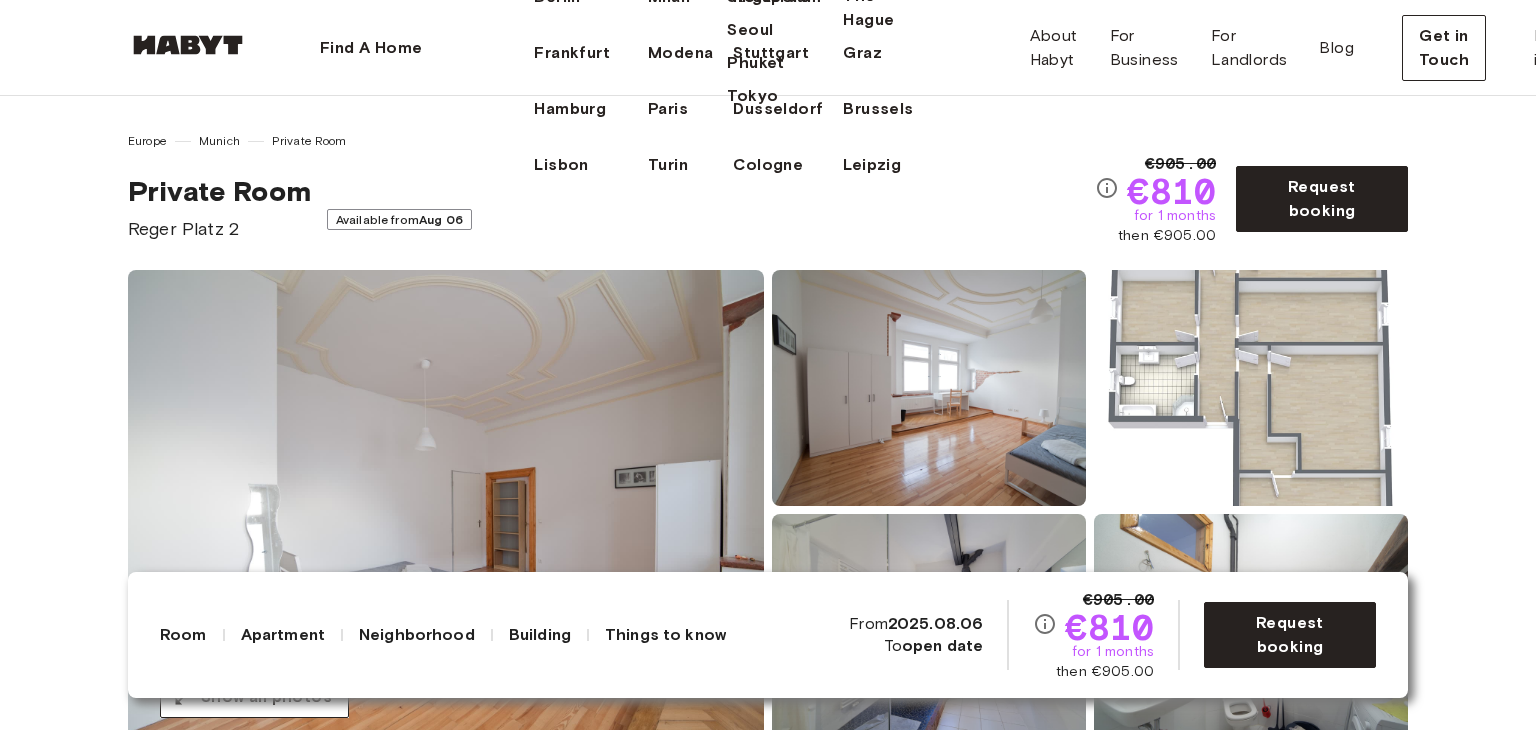 click on "Munich" at bounding box center [765, -59] 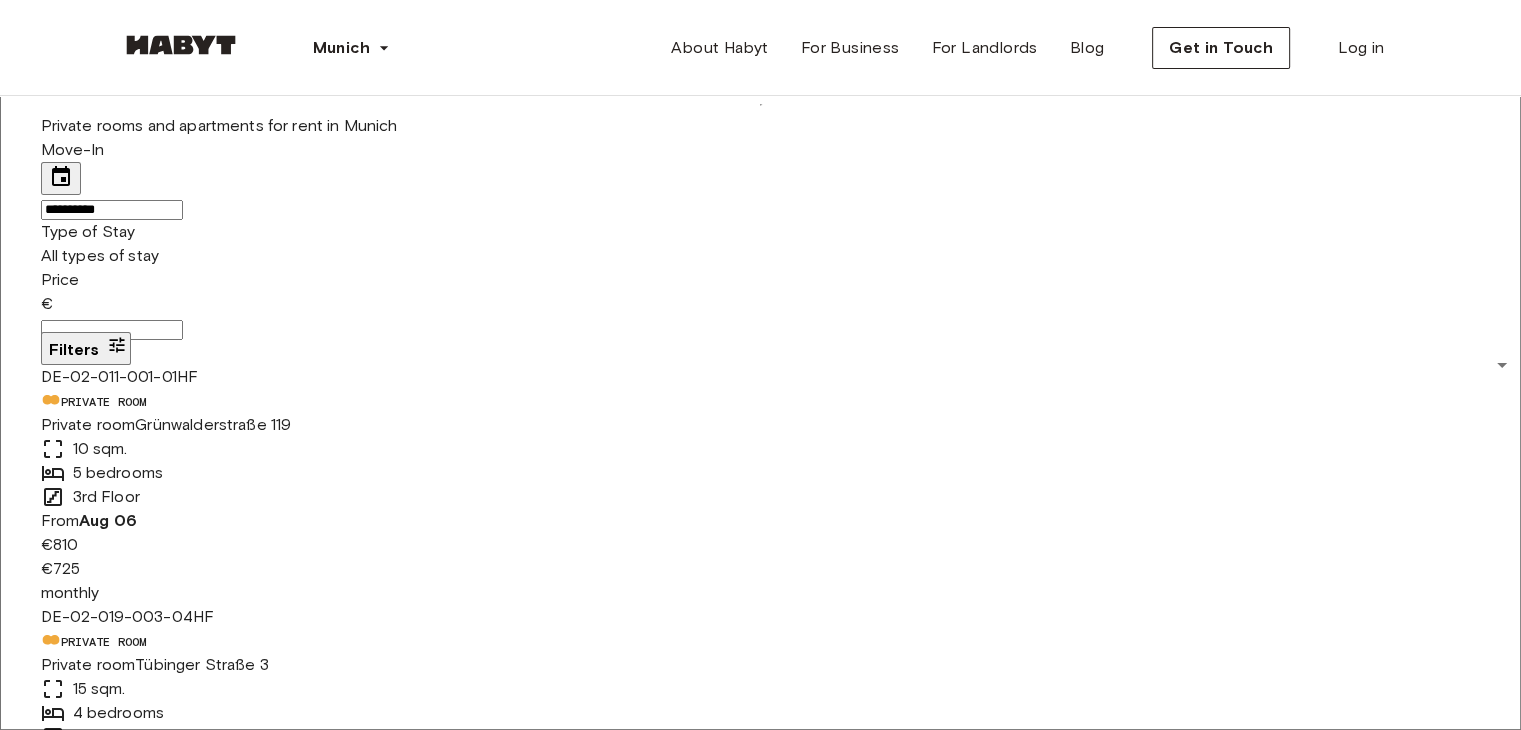 click on "**********" at bounding box center [761, 251] 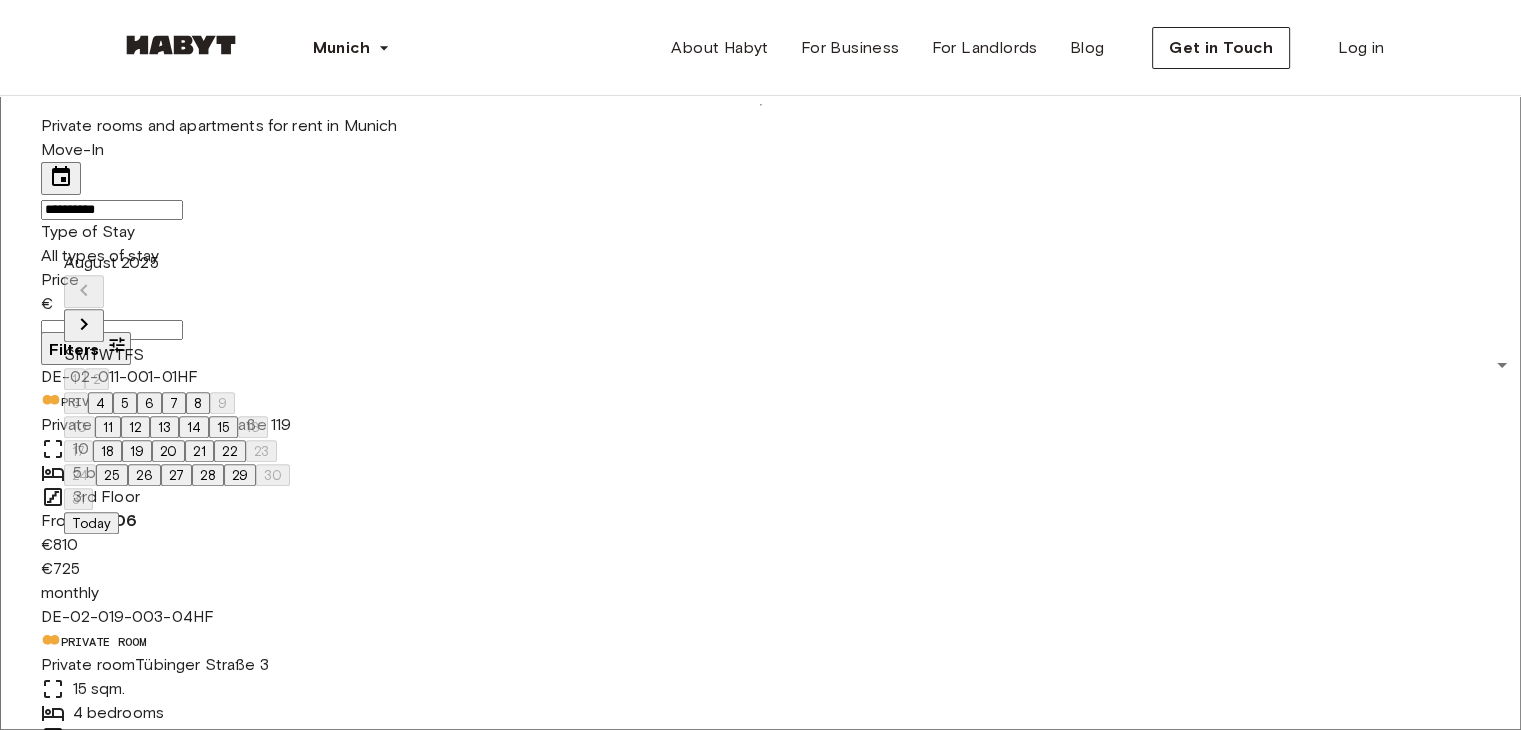 click on "4" at bounding box center (100, 403) 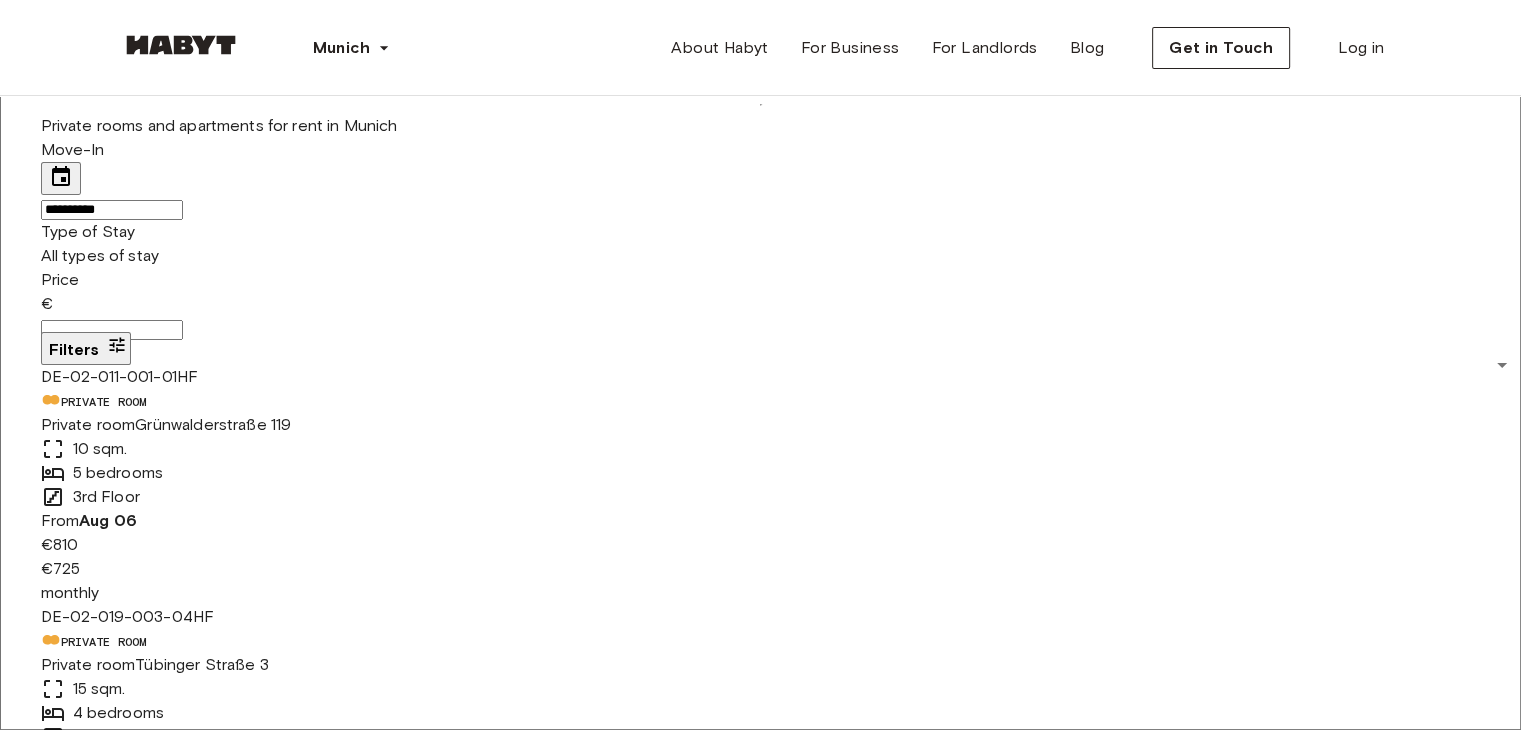 type on "**********" 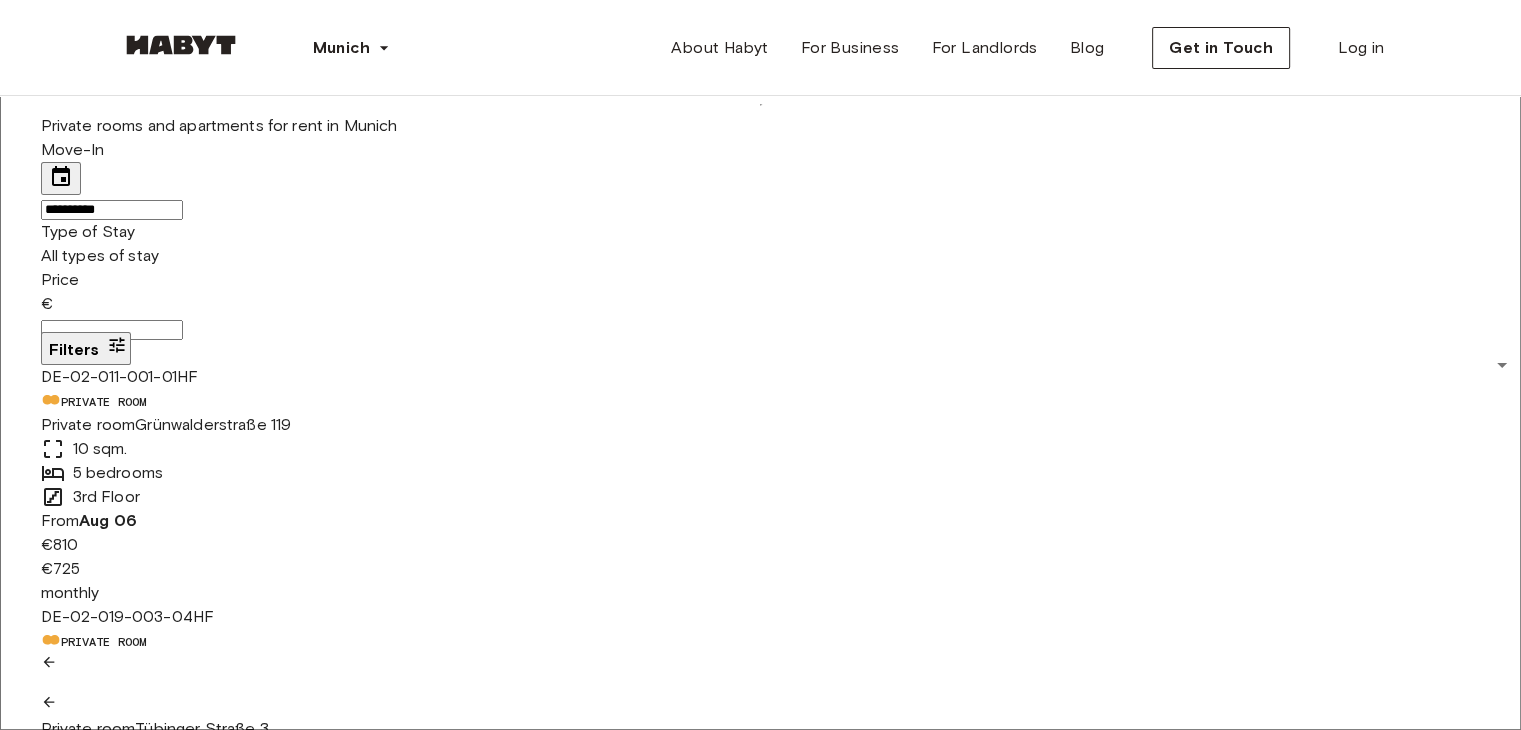 scroll, scrollTop: 200, scrollLeft: 0, axis: vertical 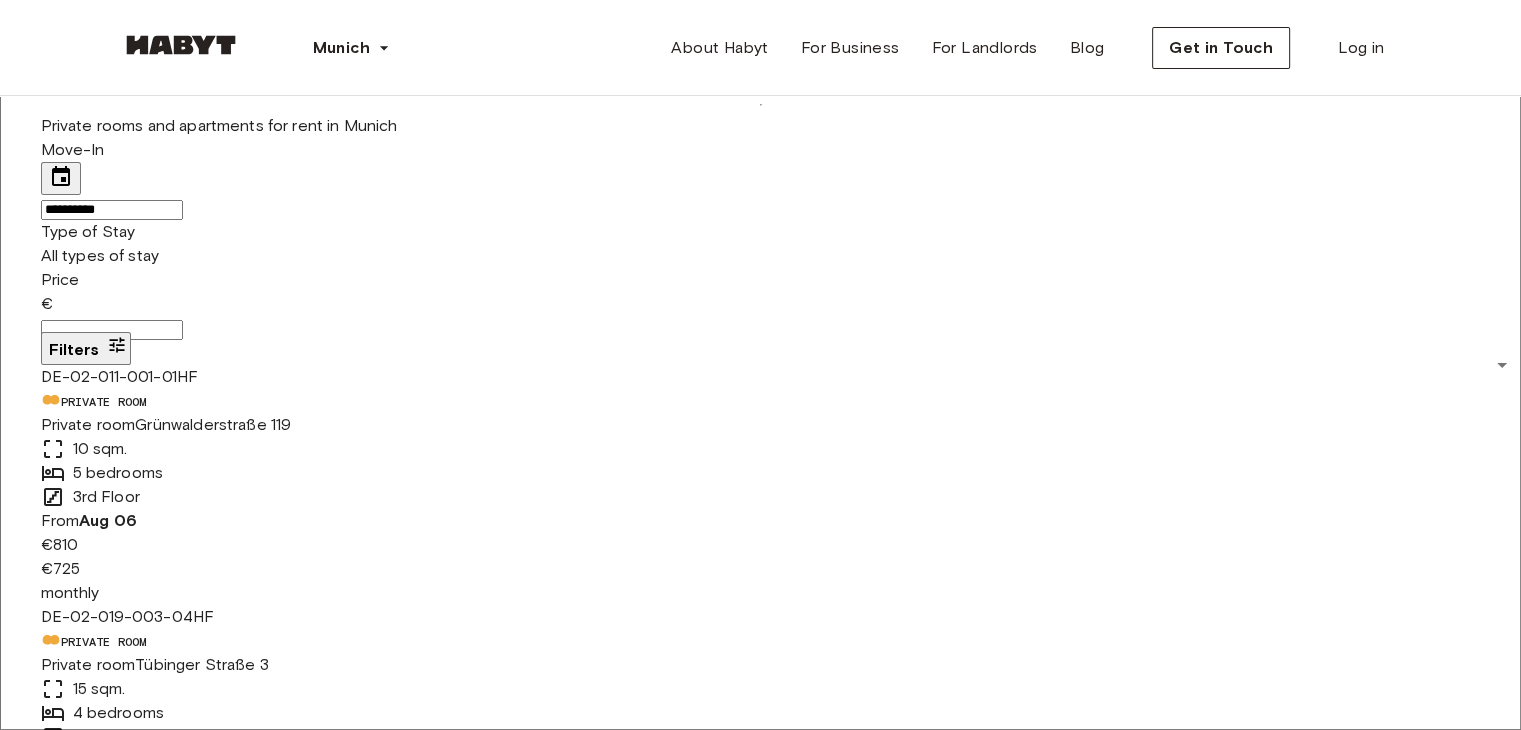 click at bounding box center (1456, 5207) 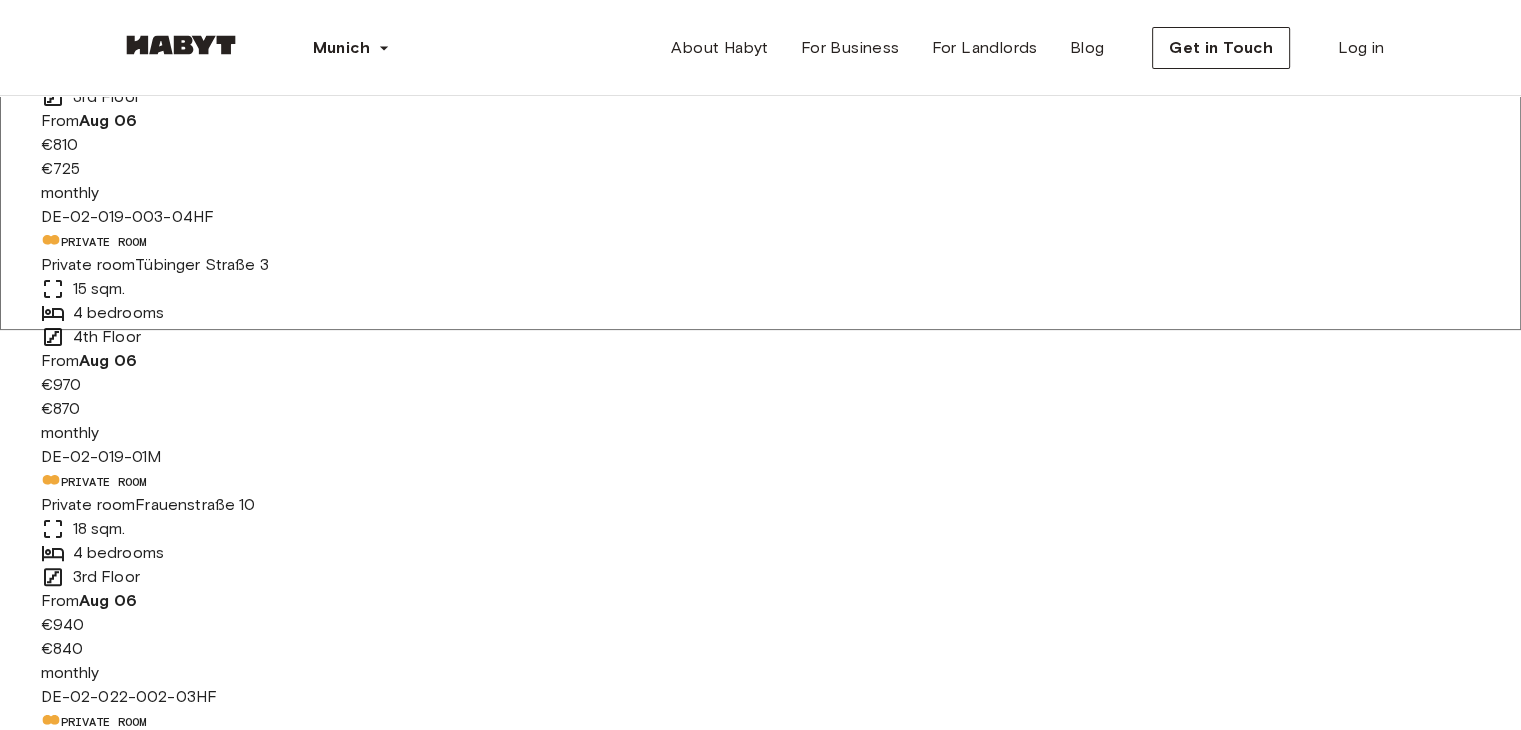 scroll, scrollTop: 500, scrollLeft: 0, axis: vertical 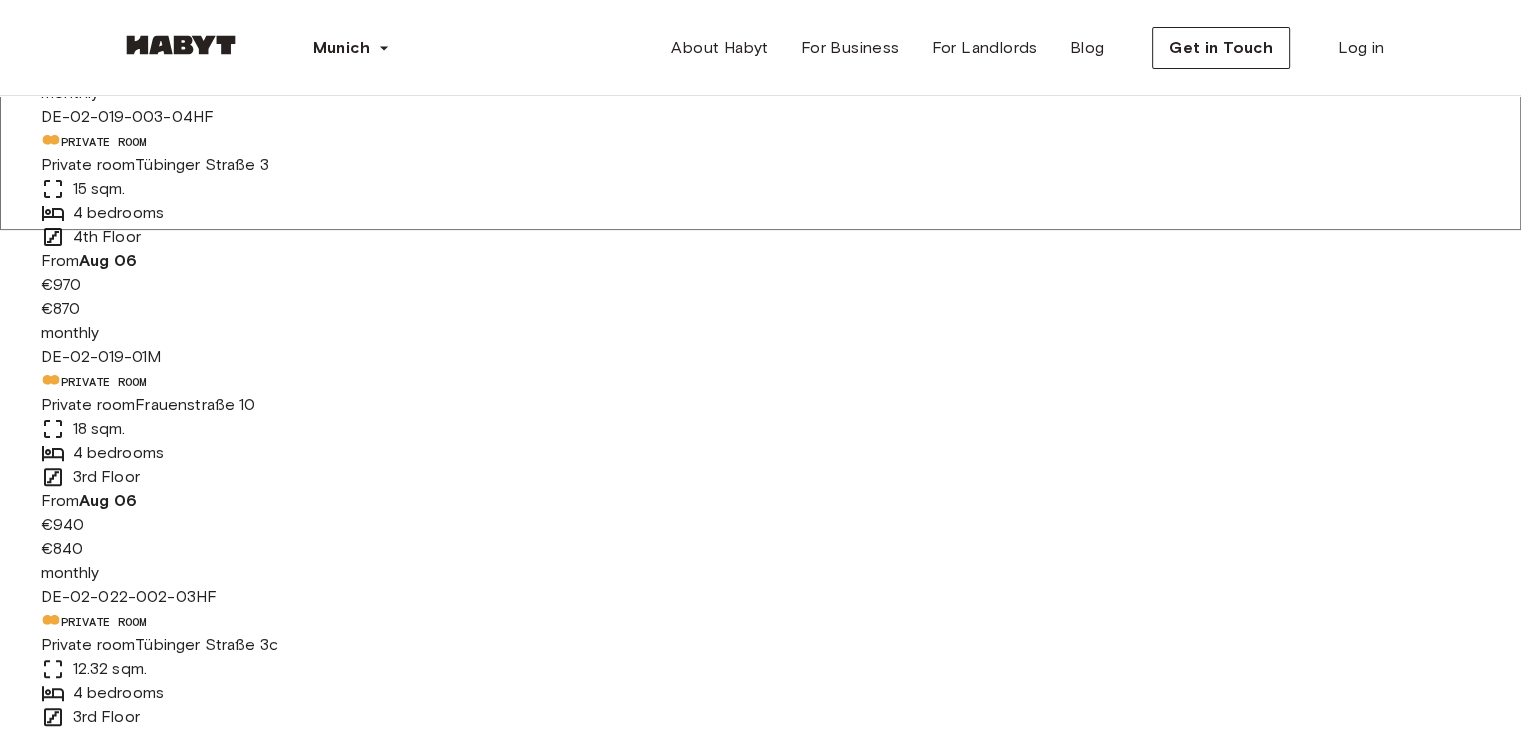 click at bounding box center [113, 6862] 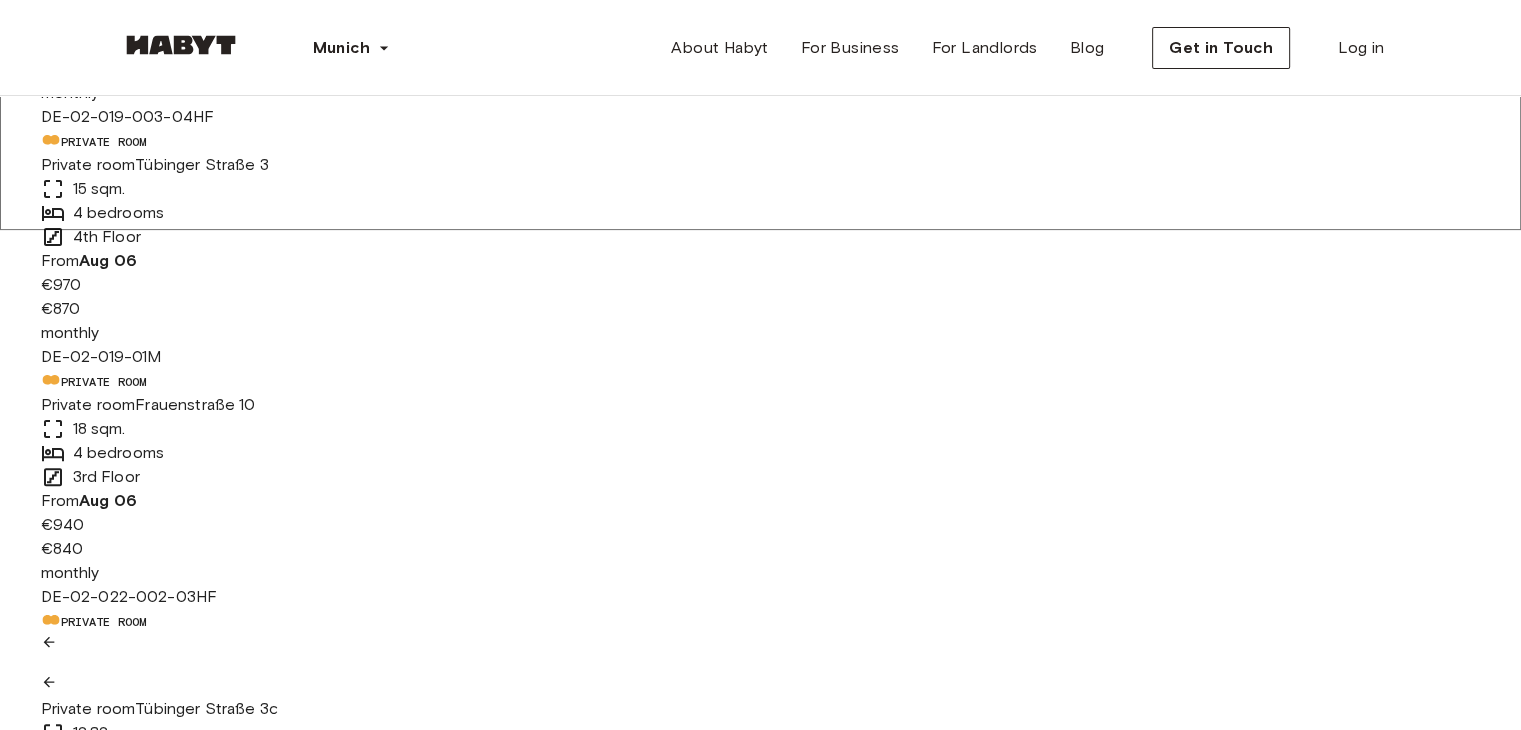 scroll, scrollTop: 0, scrollLeft: 0, axis: both 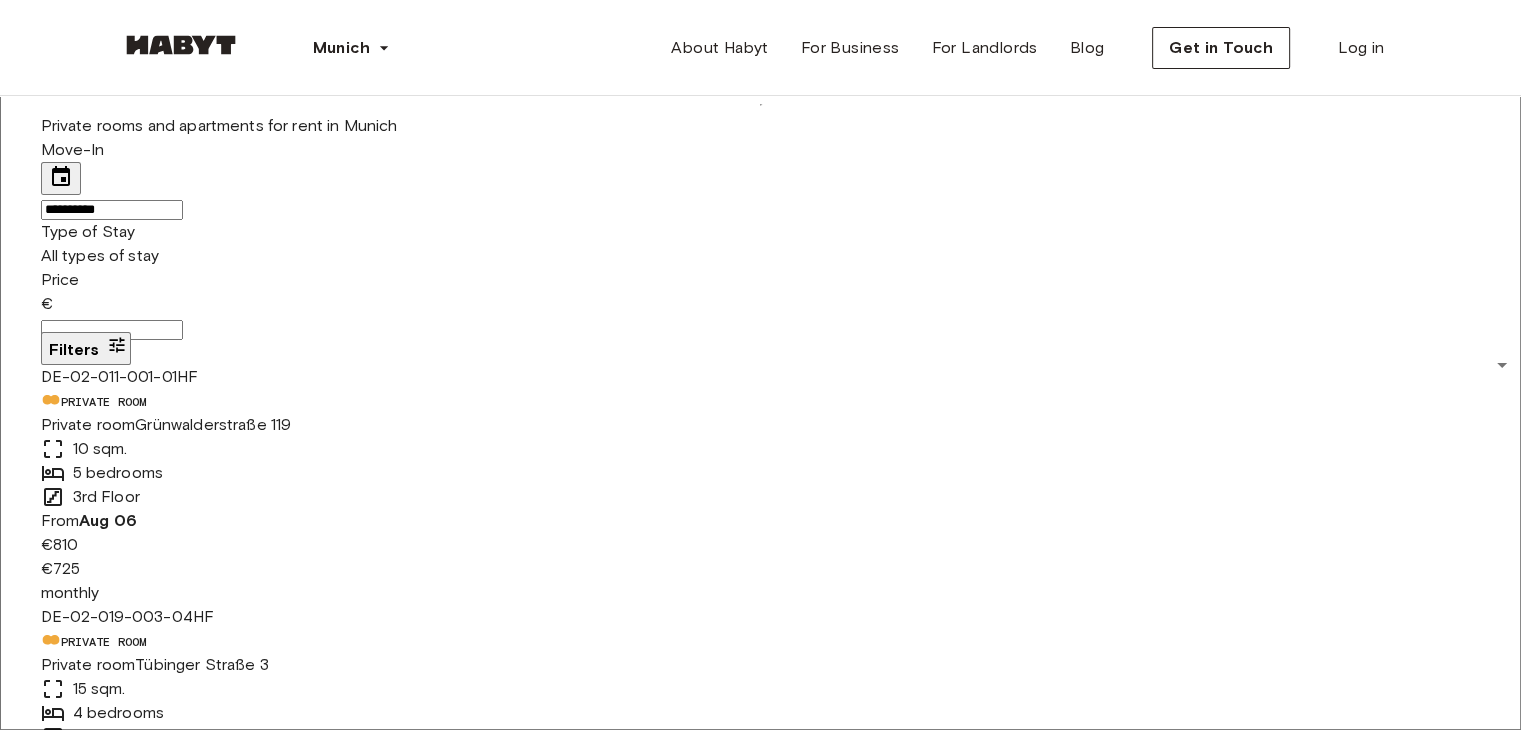 click at bounding box center [1456, 5207] 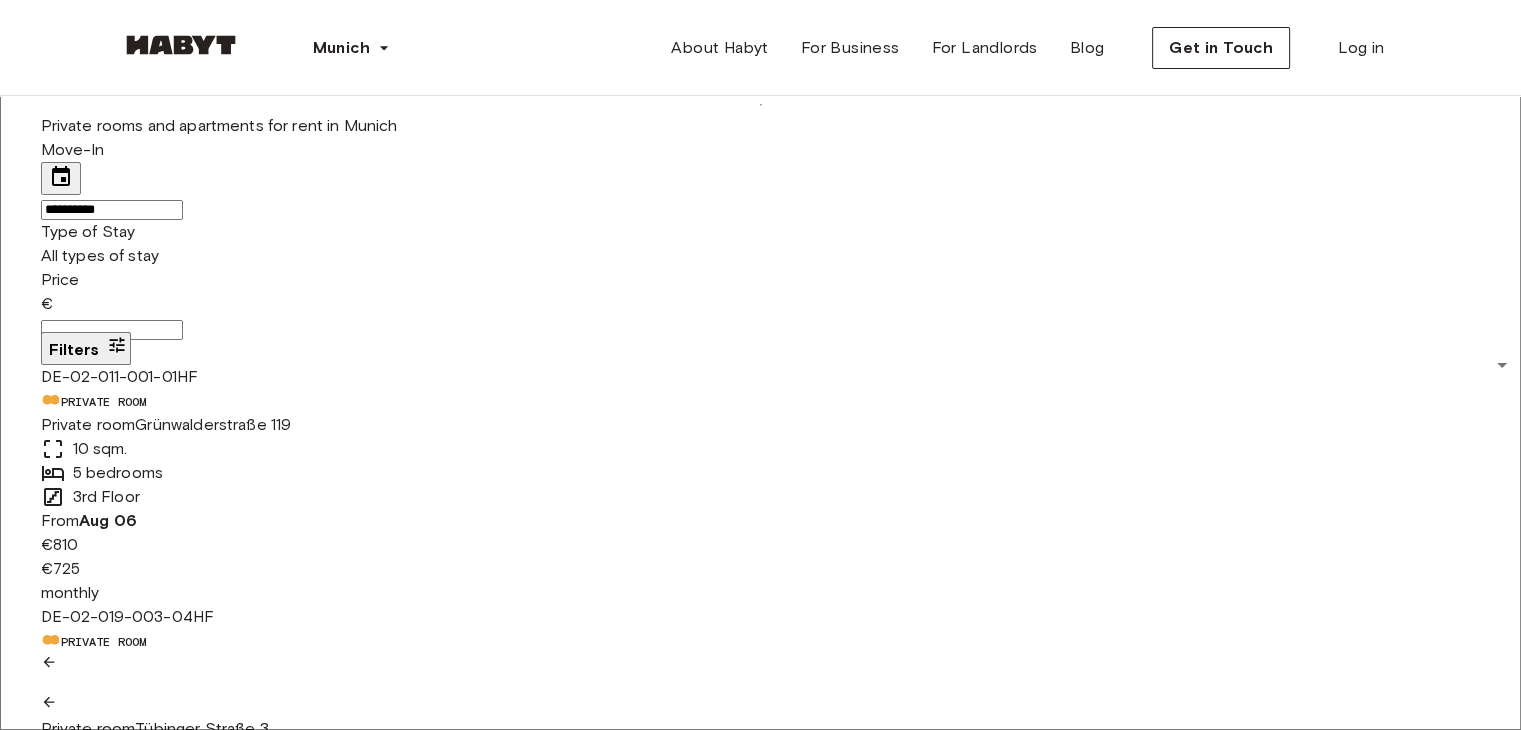 scroll, scrollTop: 0, scrollLeft: 0, axis: both 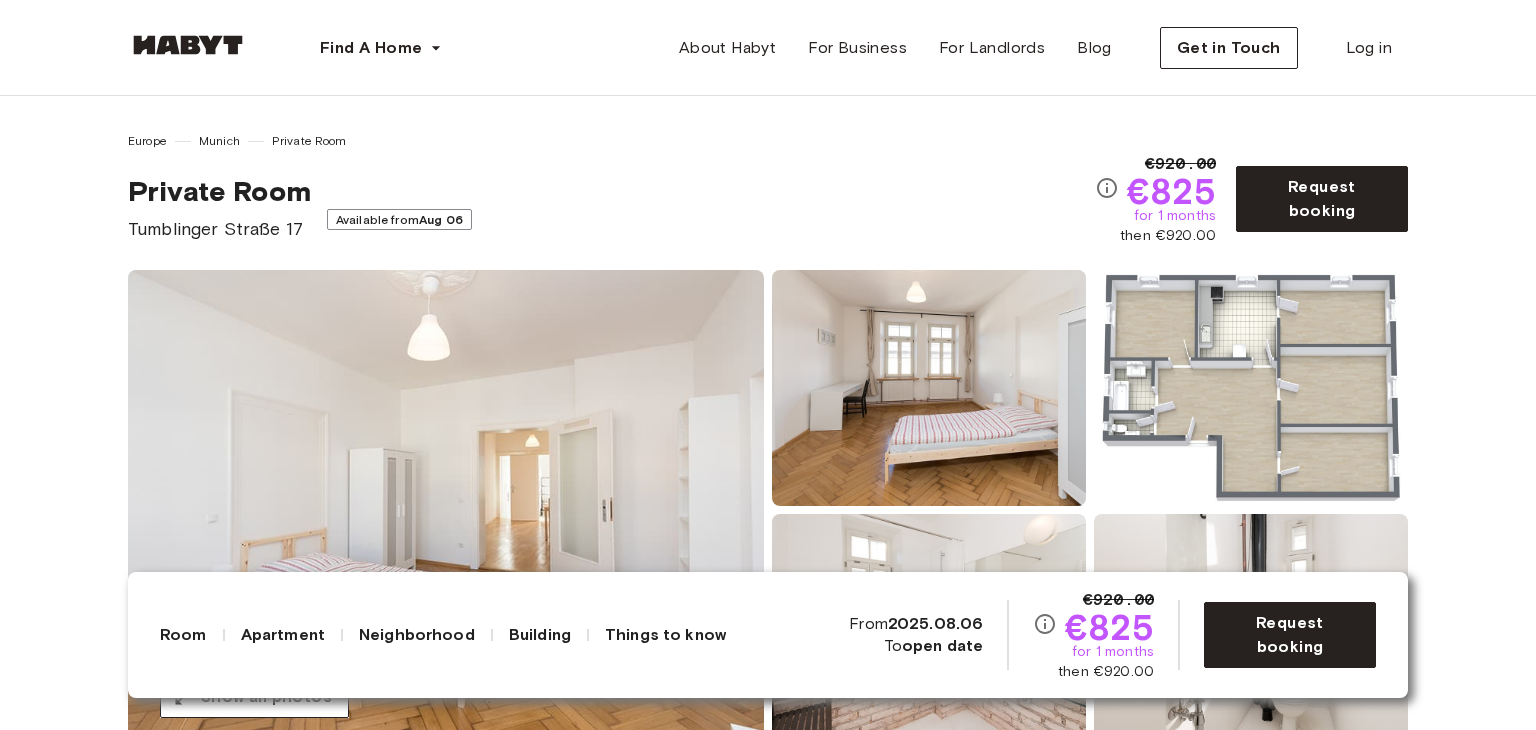 click on "Europe Munich Private Room Private Room Tumblinger Straße 17 Available from  Aug 06" at bounding box center (611, 187) 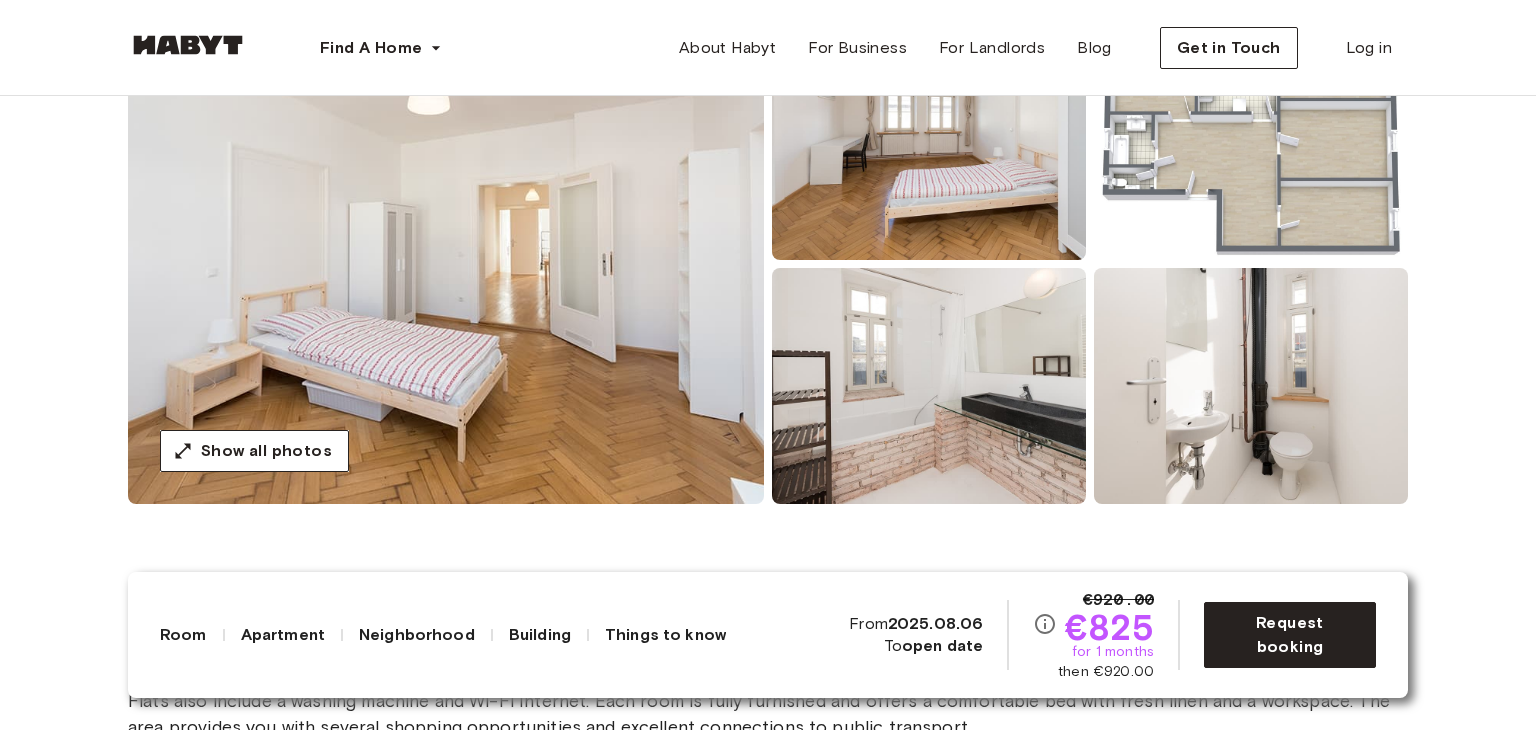scroll, scrollTop: 200, scrollLeft: 0, axis: vertical 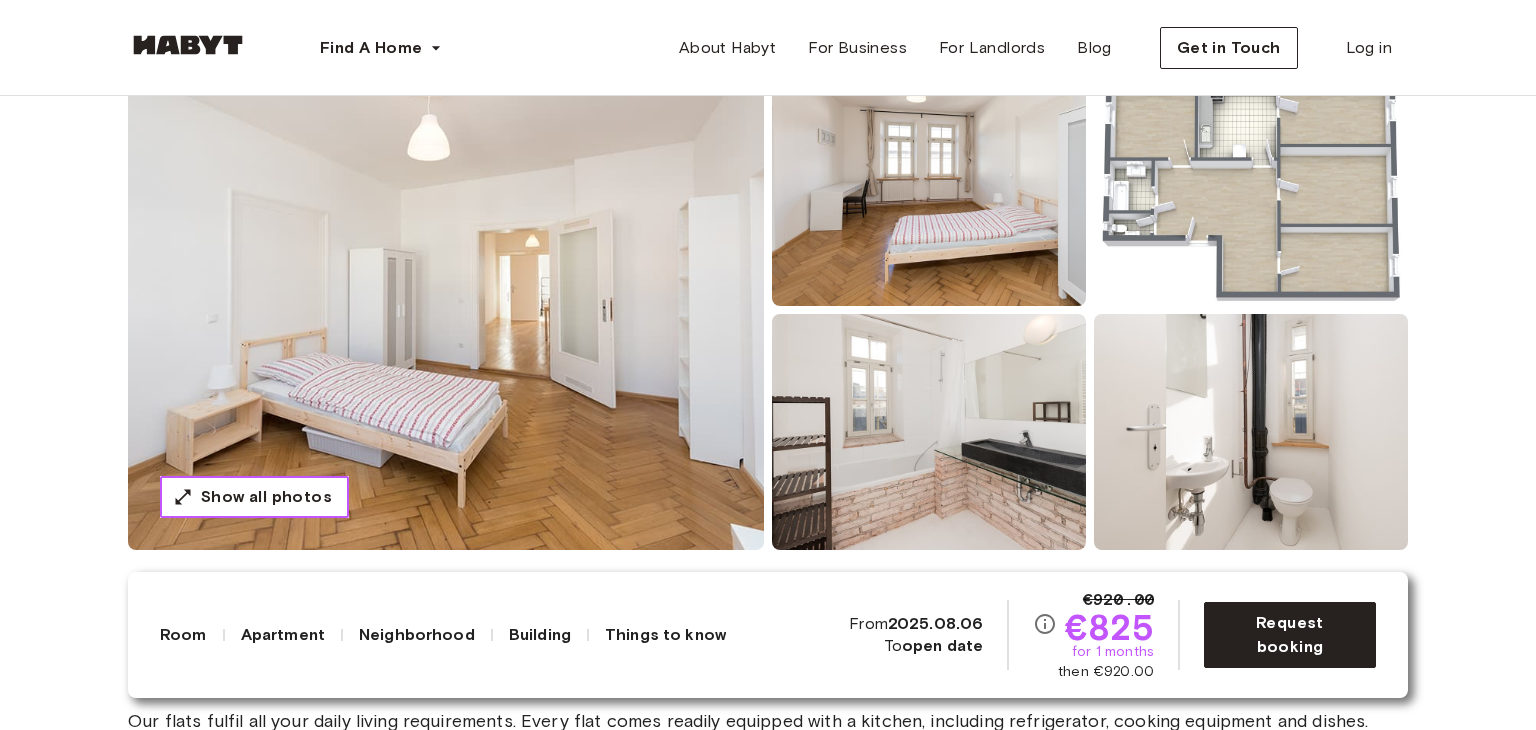 click on "Show all photos" at bounding box center [254, 497] 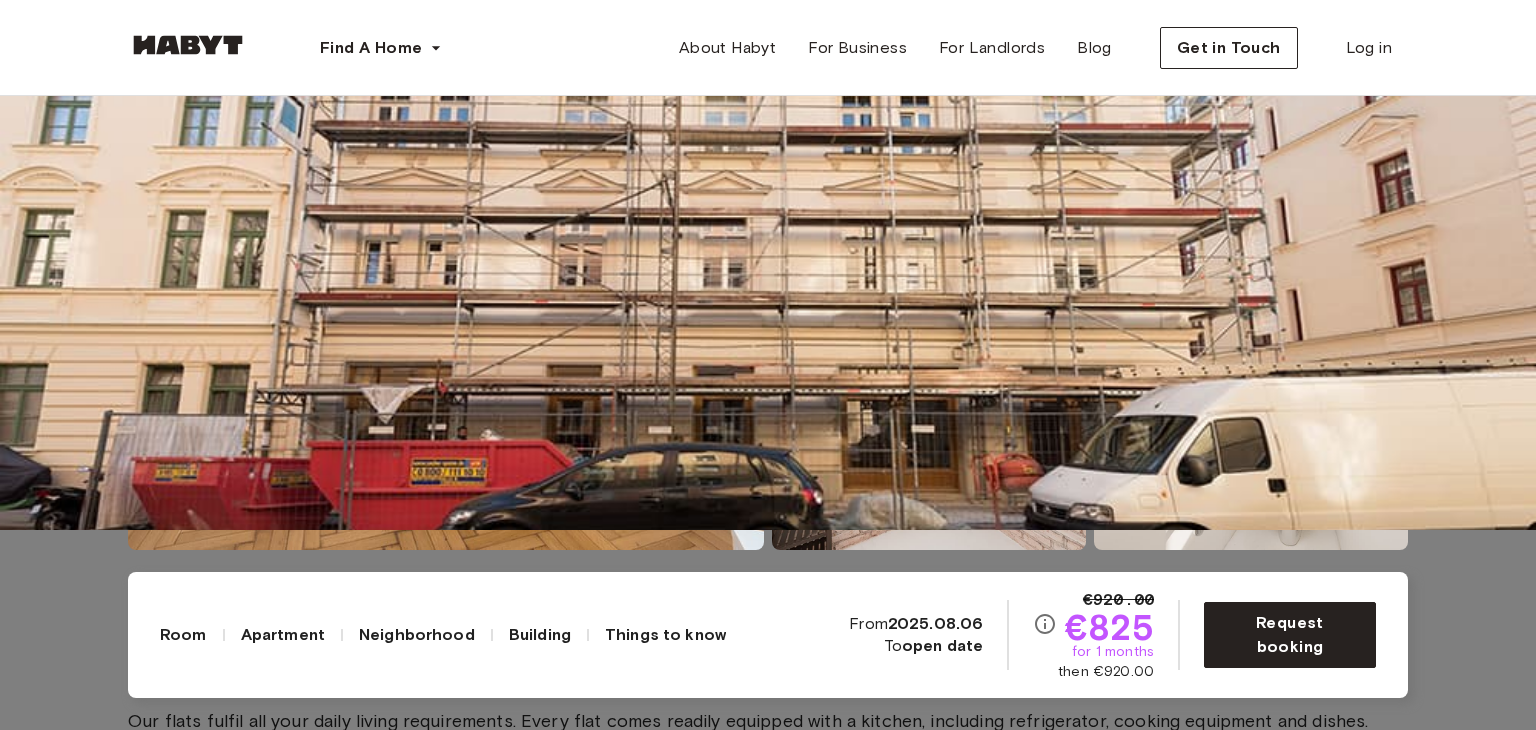 click at bounding box center [768, 165] 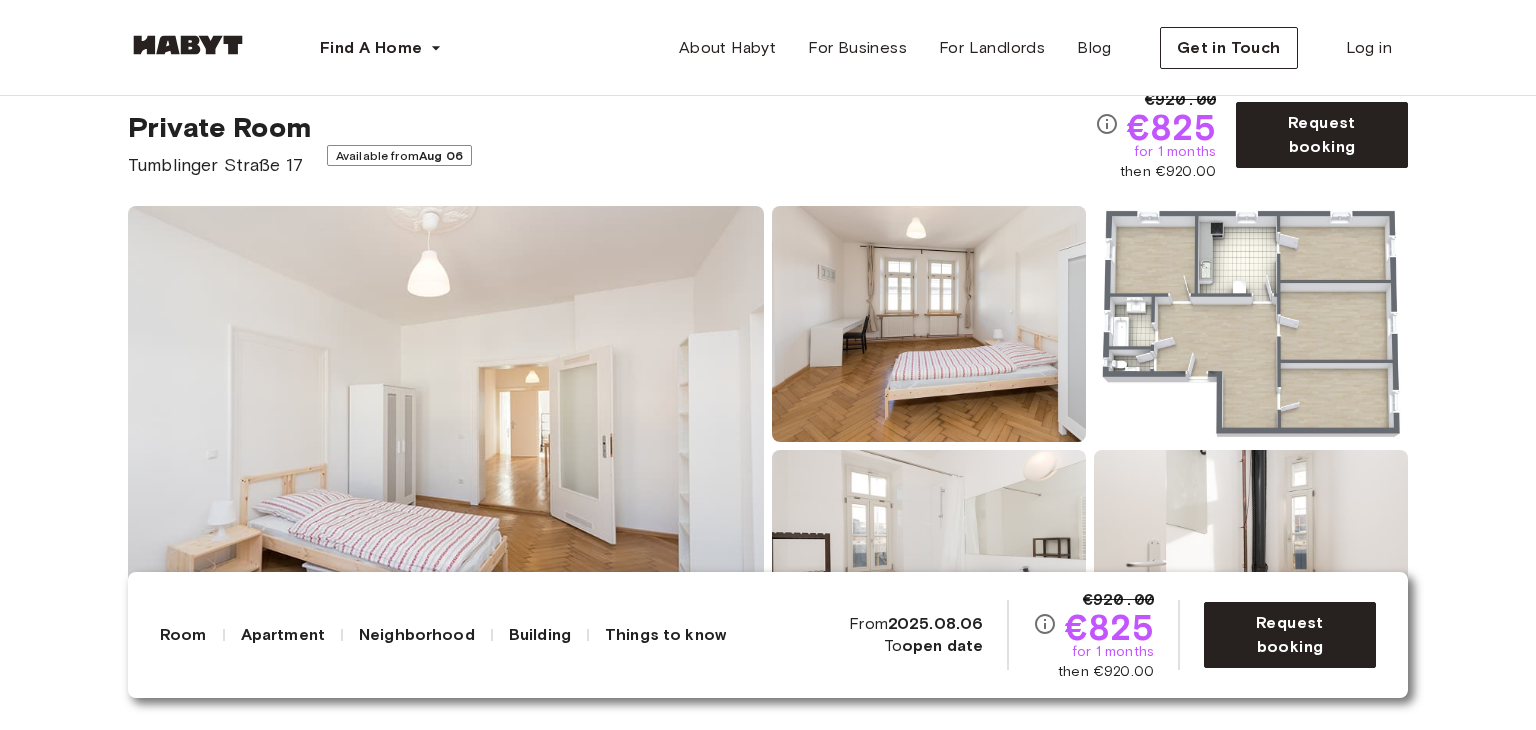 scroll, scrollTop: 100, scrollLeft: 0, axis: vertical 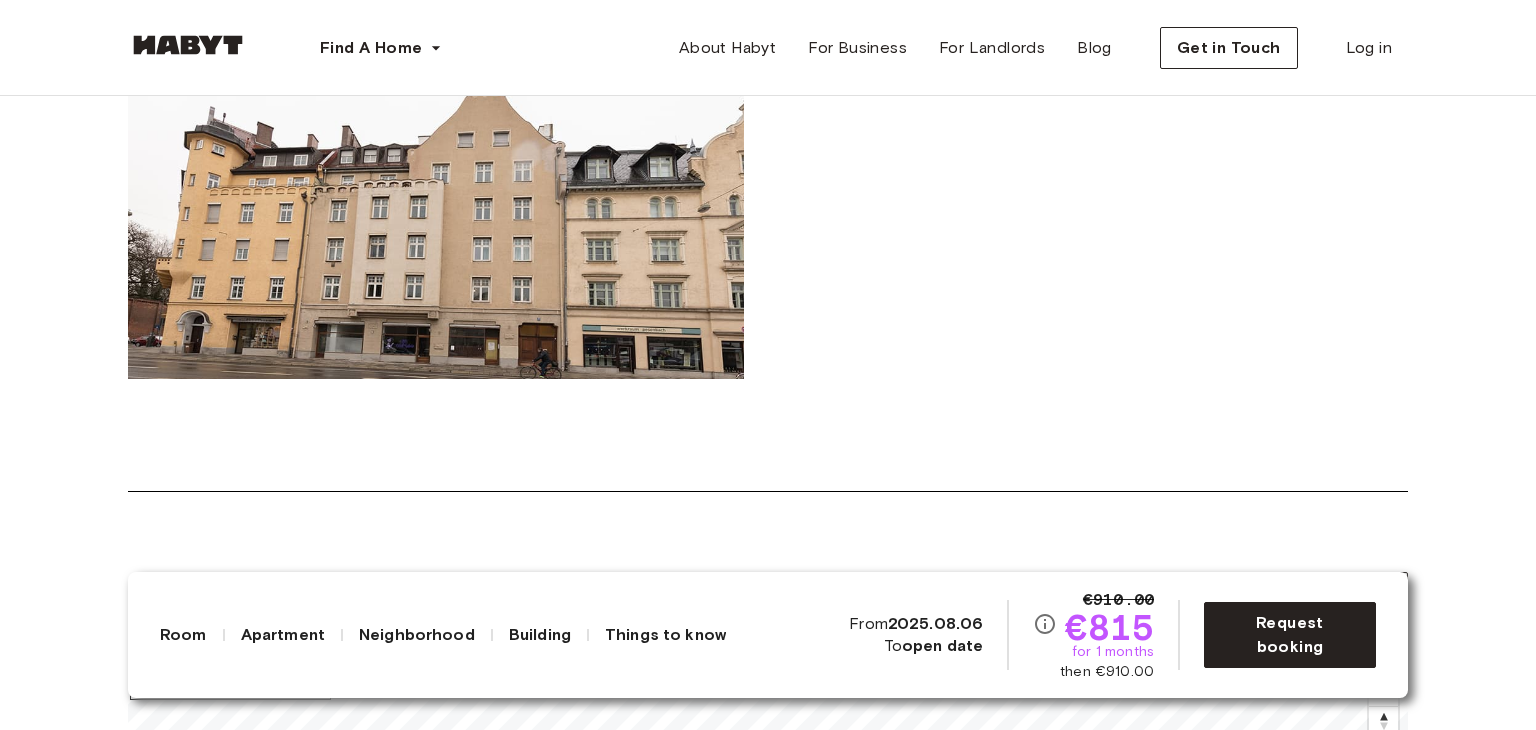 drag, startPoint x: 842, startPoint y: 472, endPoint x: 774, endPoint y: 87, distance: 390.95908 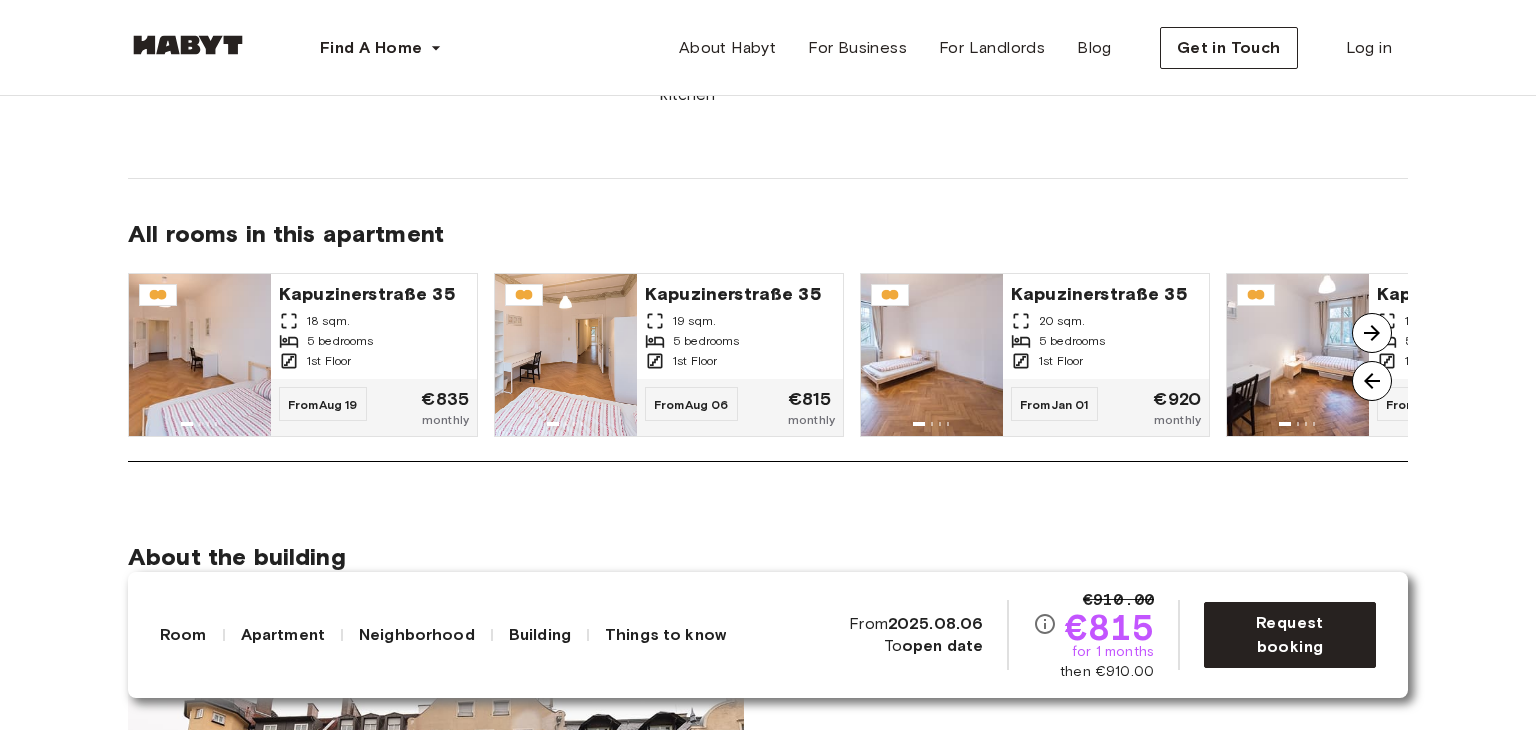 scroll, scrollTop: 0, scrollLeft: 0, axis: both 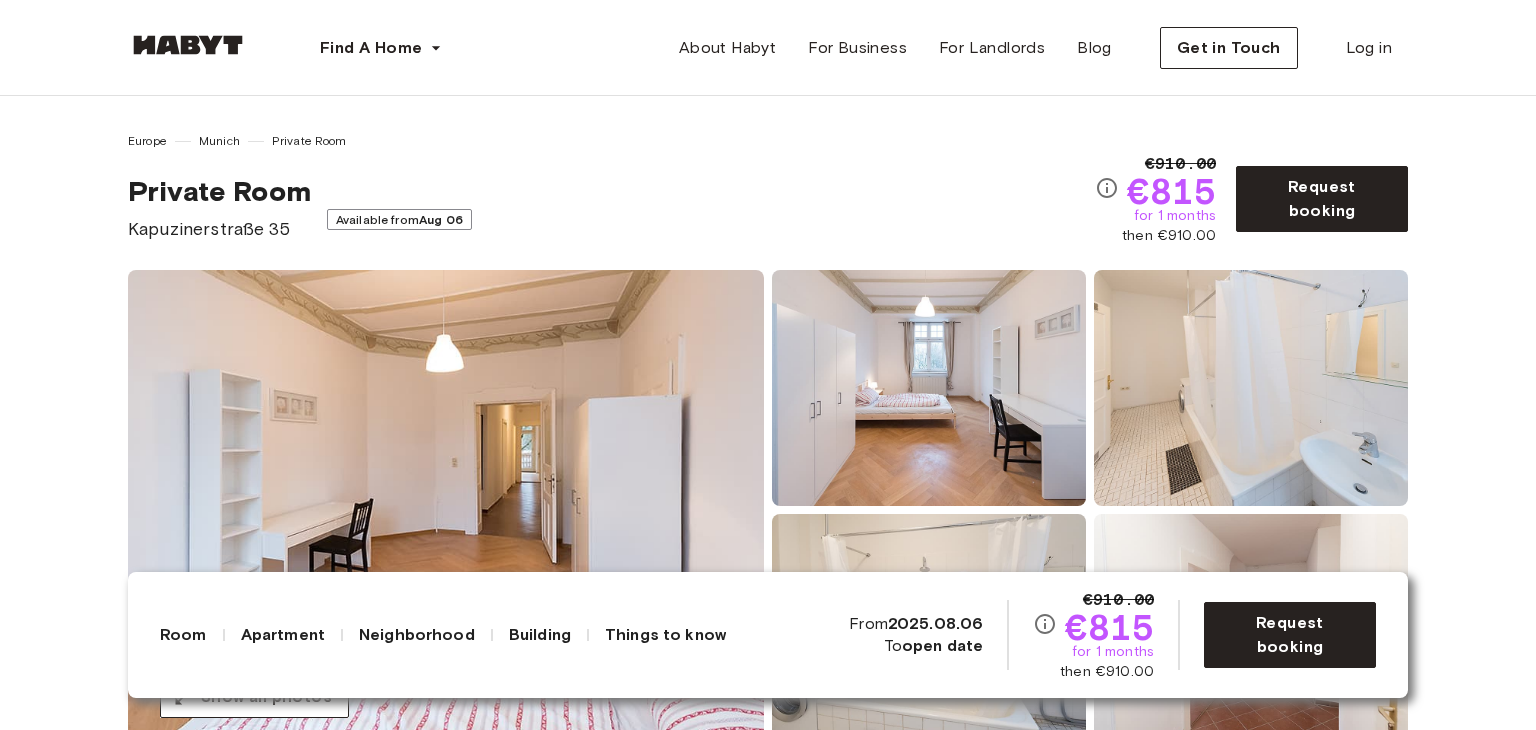 drag, startPoint x: 838, startPoint y: 448, endPoint x: 714, endPoint y: -82, distance: 544.31244 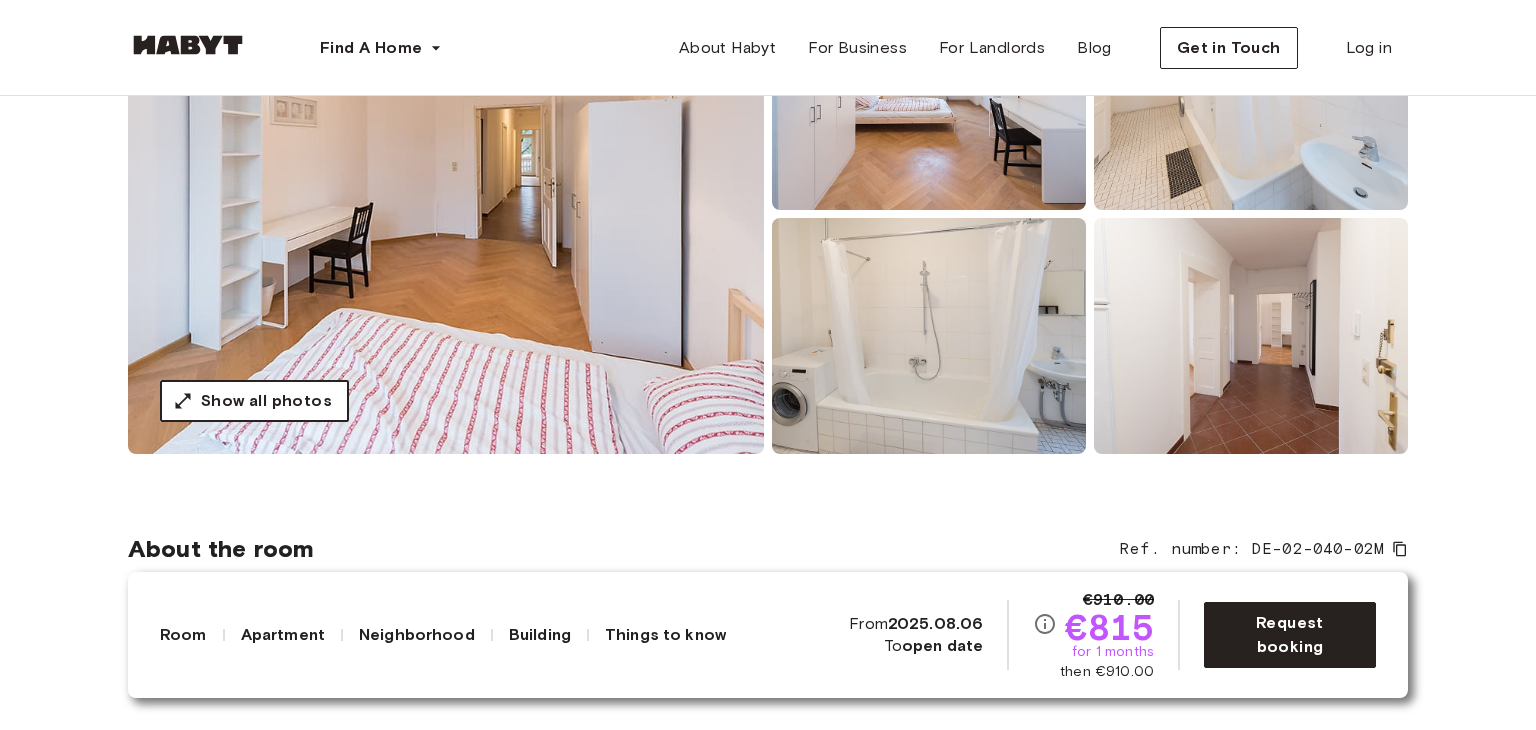 scroll, scrollTop: 300, scrollLeft: 0, axis: vertical 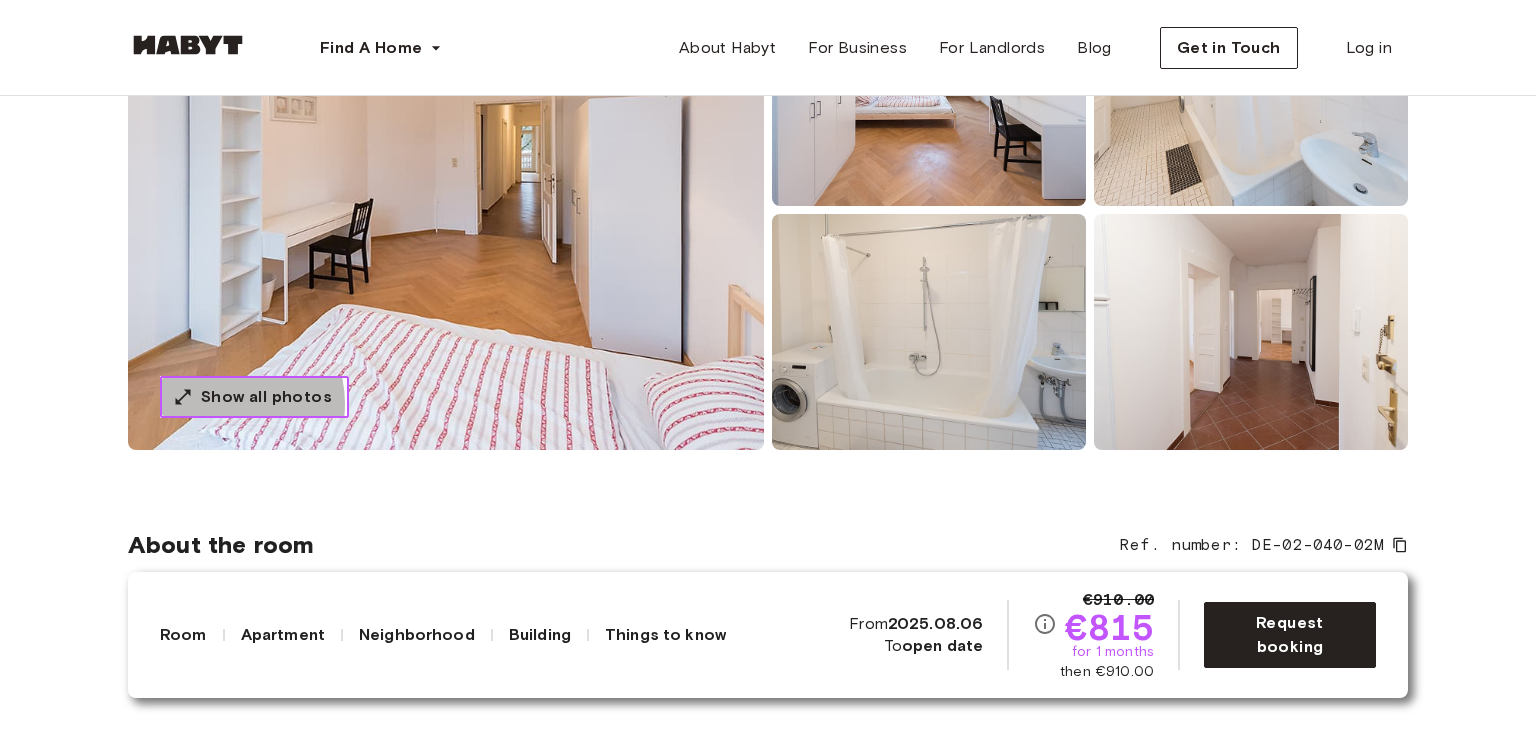 click on "Show all photos" at bounding box center [266, 397] 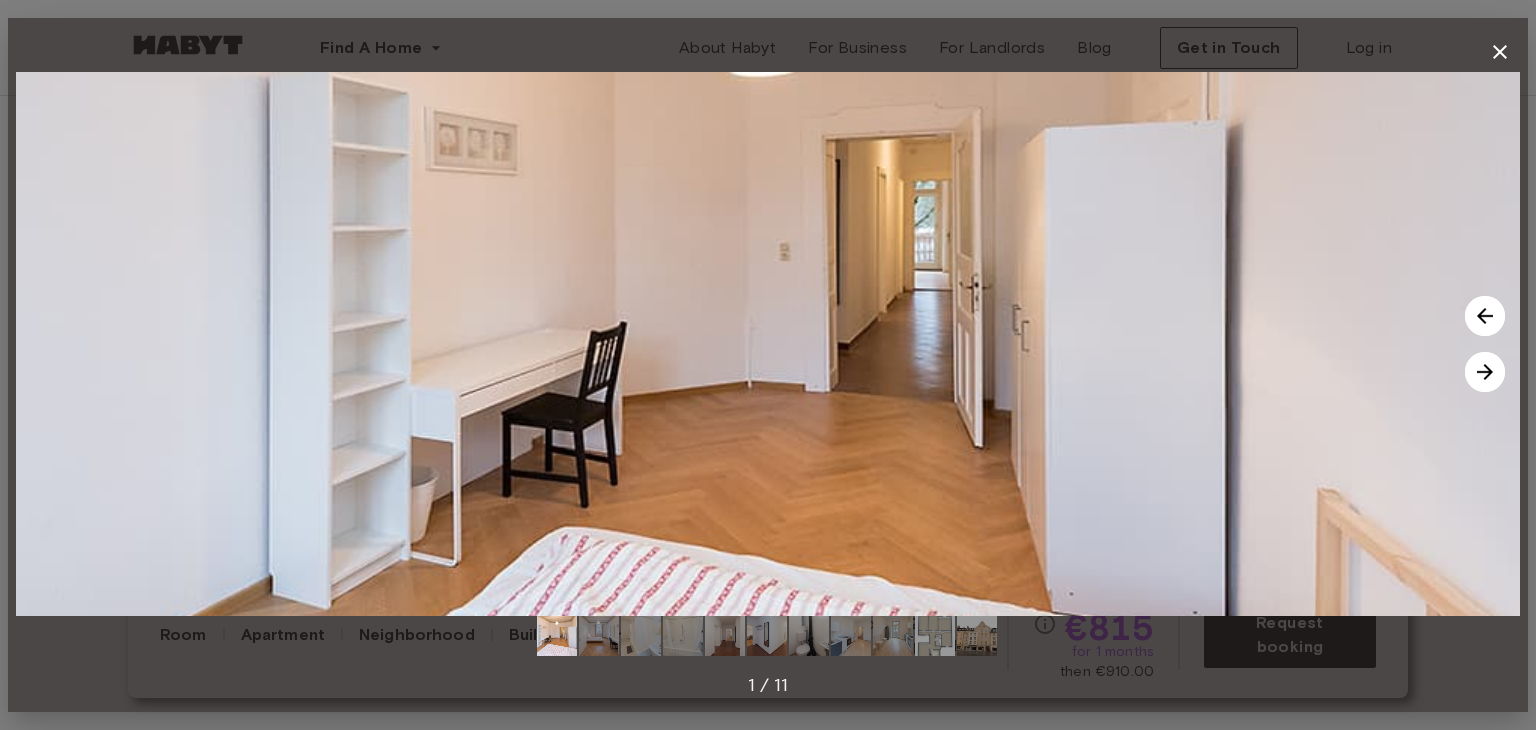 click at bounding box center [1485, 372] 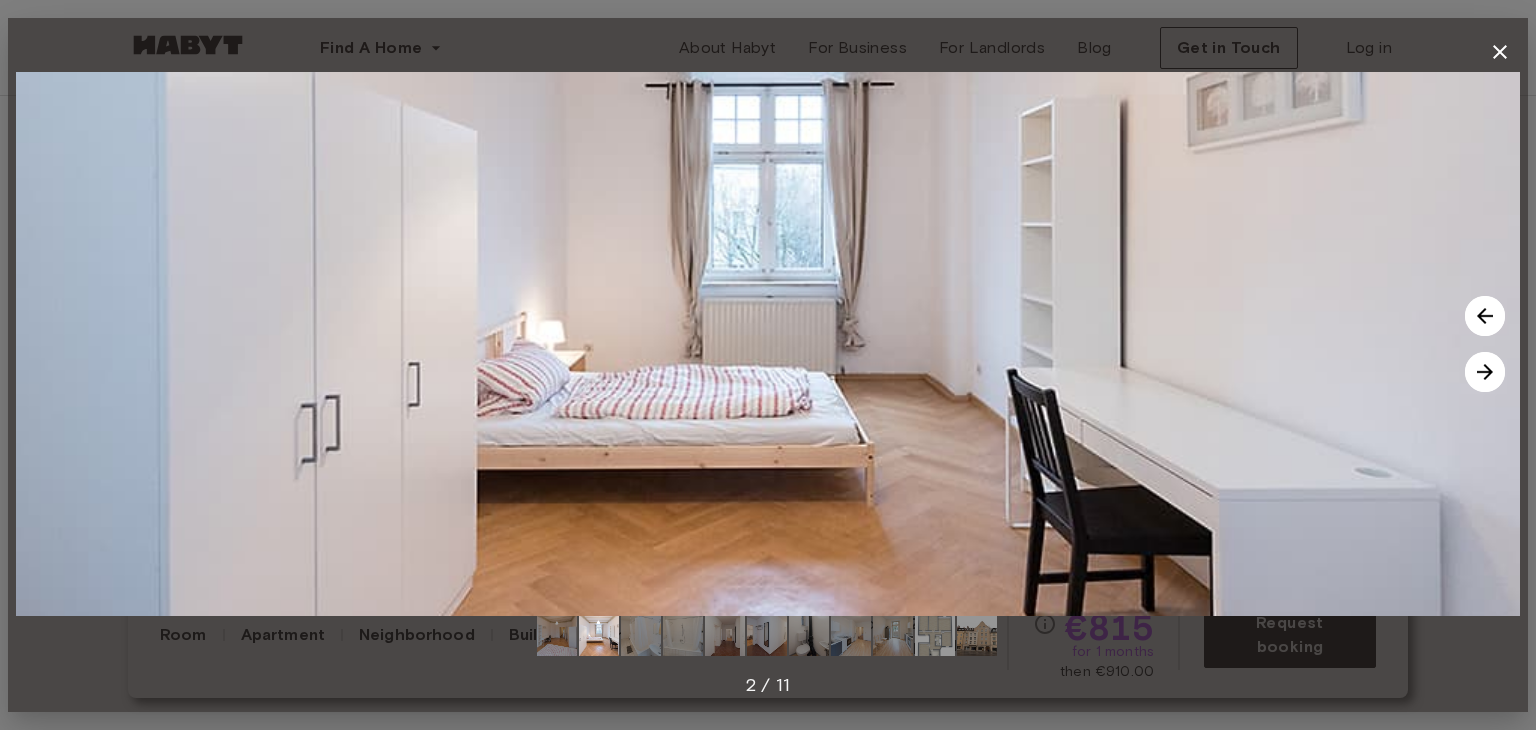 click at bounding box center (1485, 372) 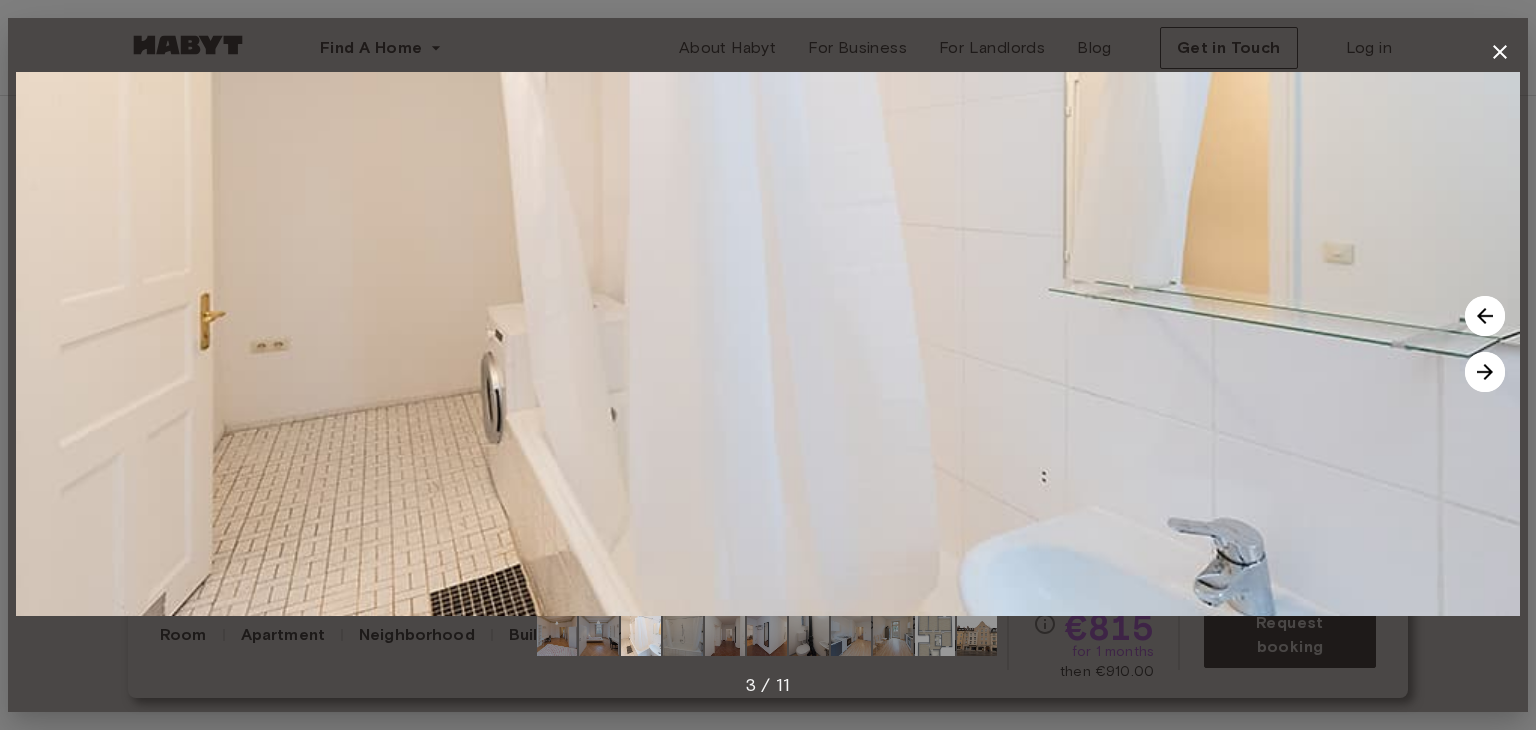 click at bounding box center (1485, 372) 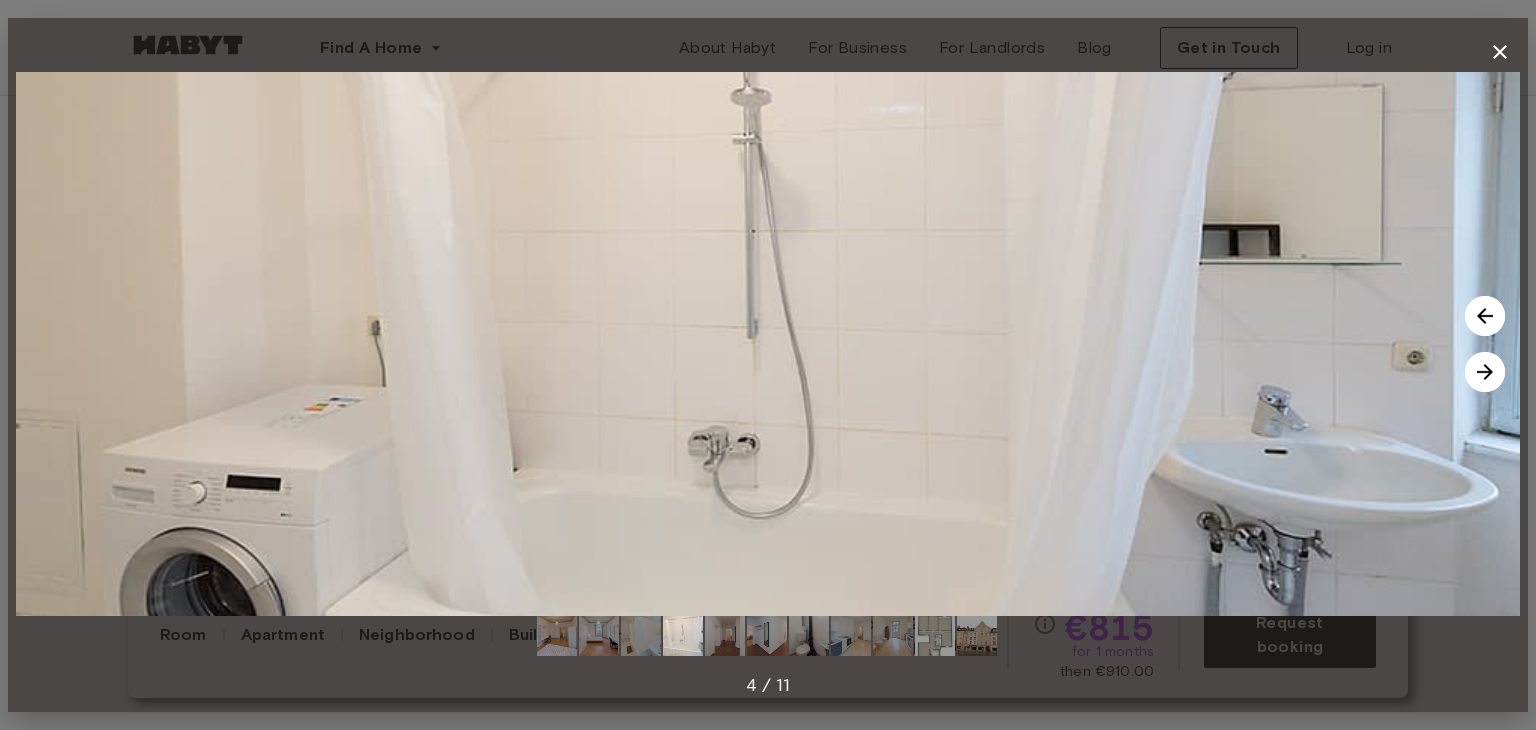 click at bounding box center [1485, 372] 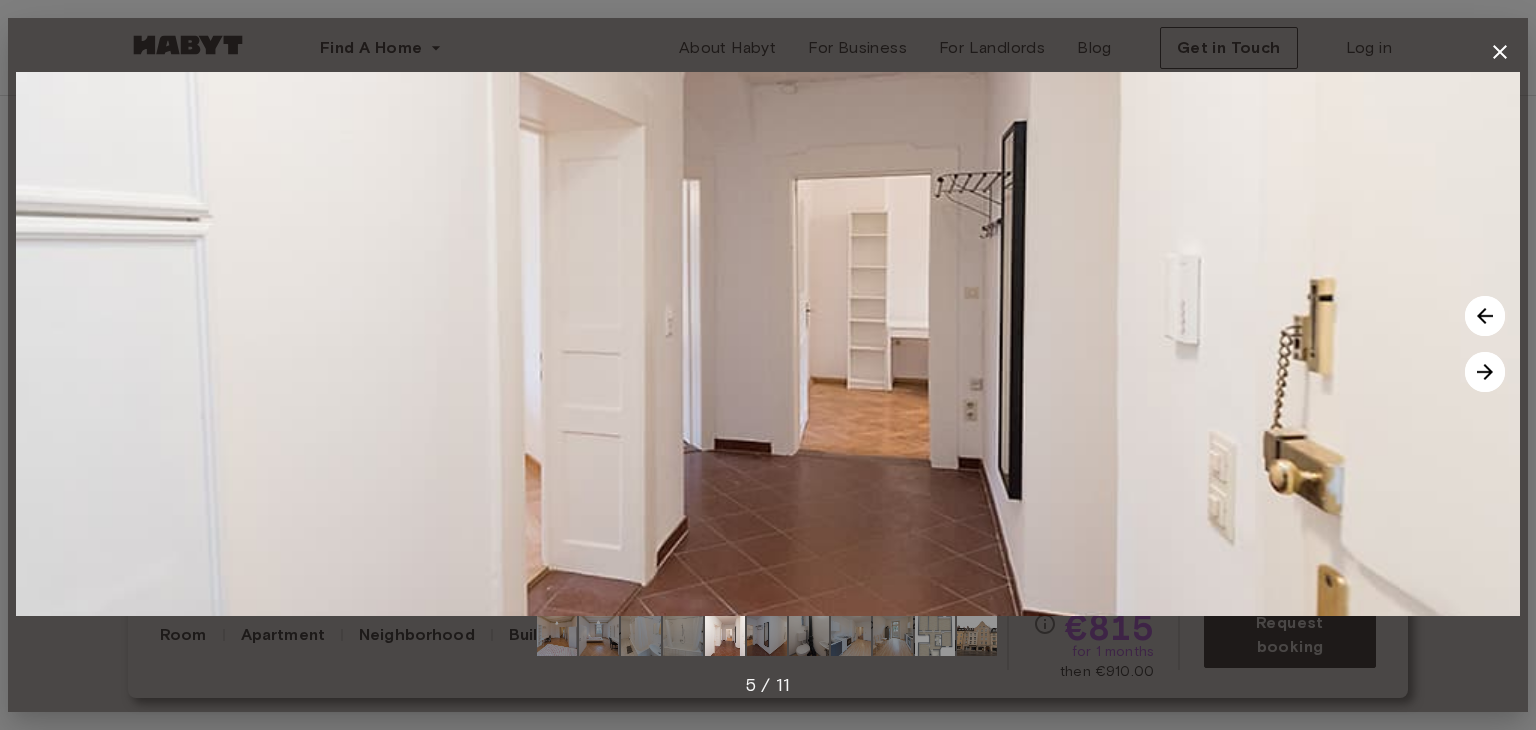 click at bounding box center [1485, 372] 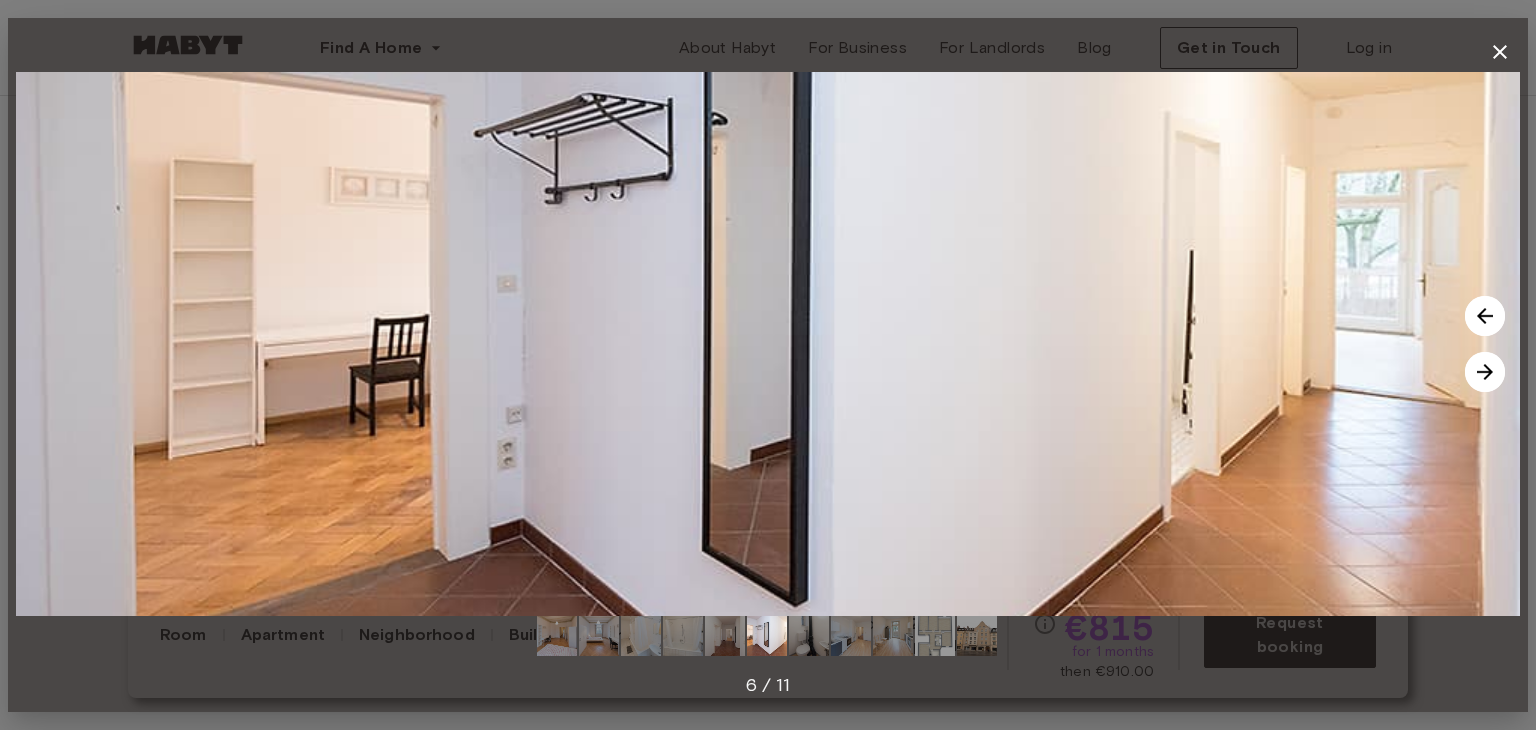 click at bounding box center [1485, 372] 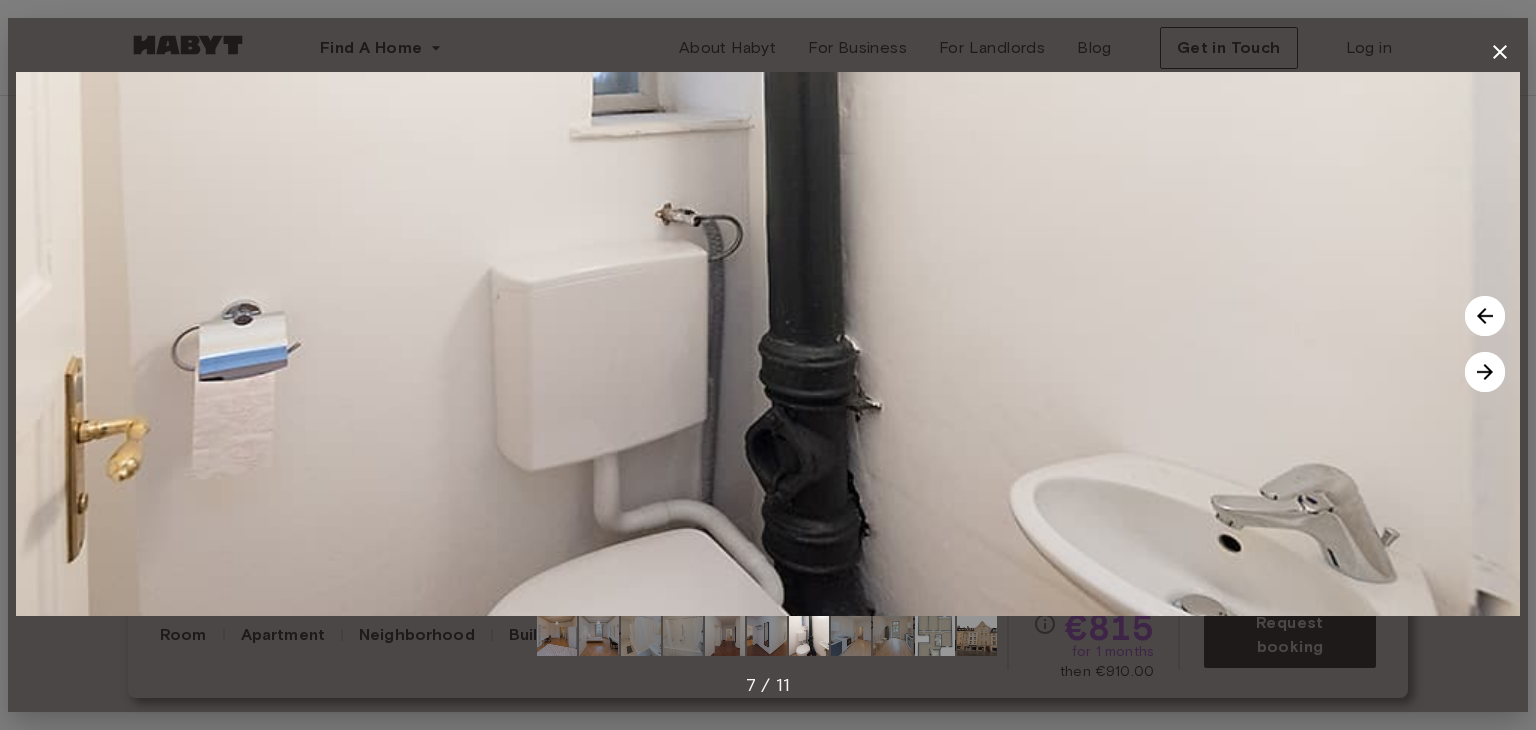 click 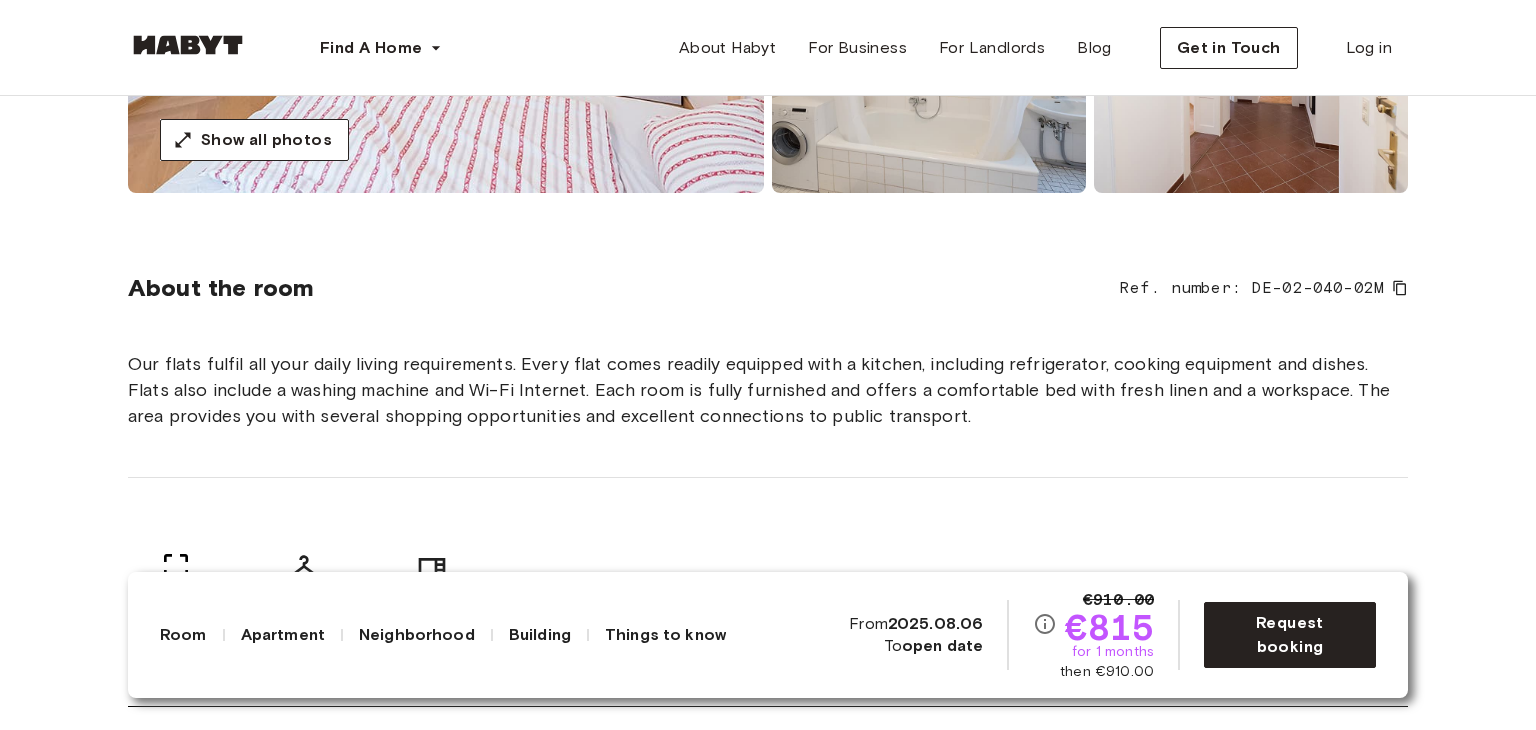 drag, startPoint x: 852, startPoint y: 339, endPoint x: 764, endPoint y: 297, distance: 97.50897 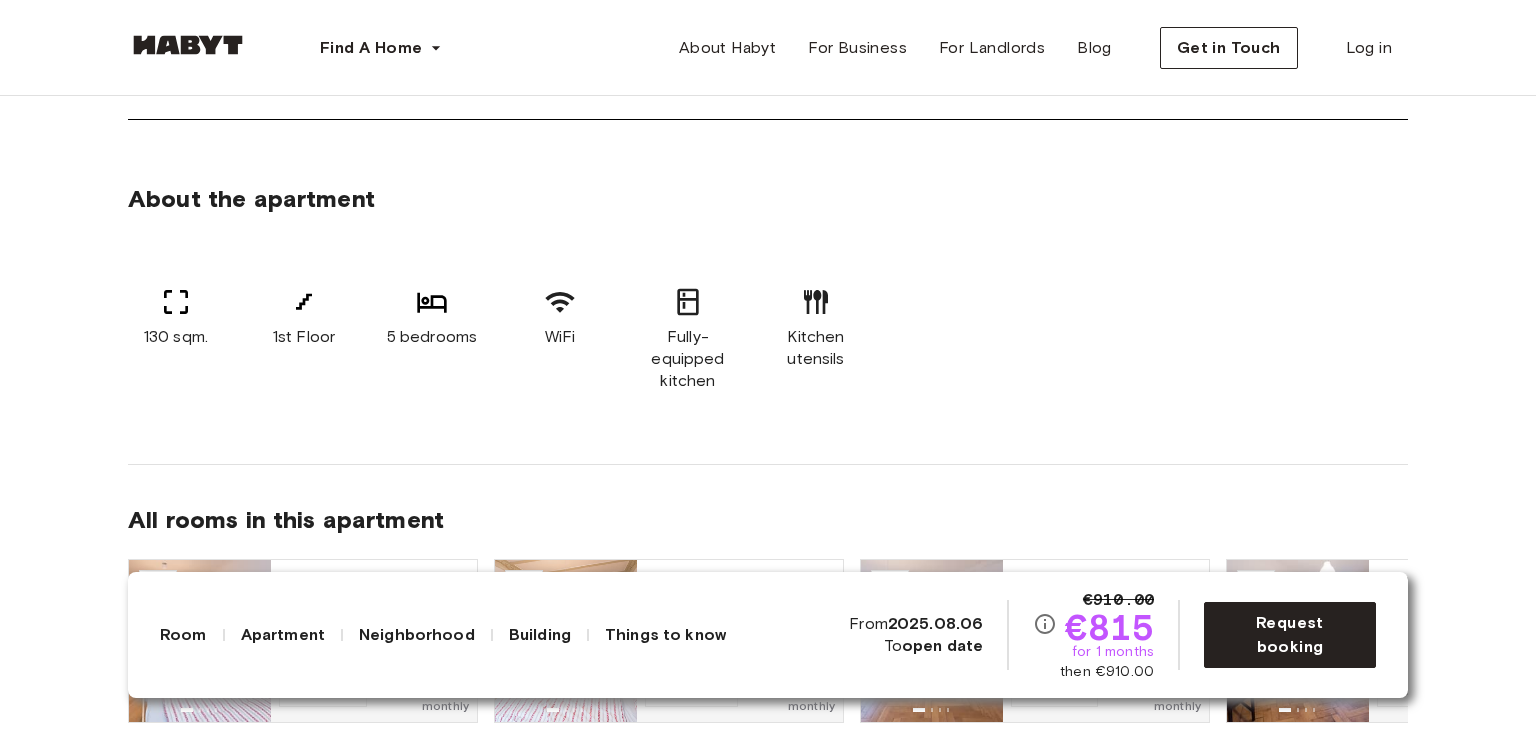 drag, startPoint x: 765, startPoint y: 292, endPoint x: 537, endPoint y: -46, distance: 407.7107 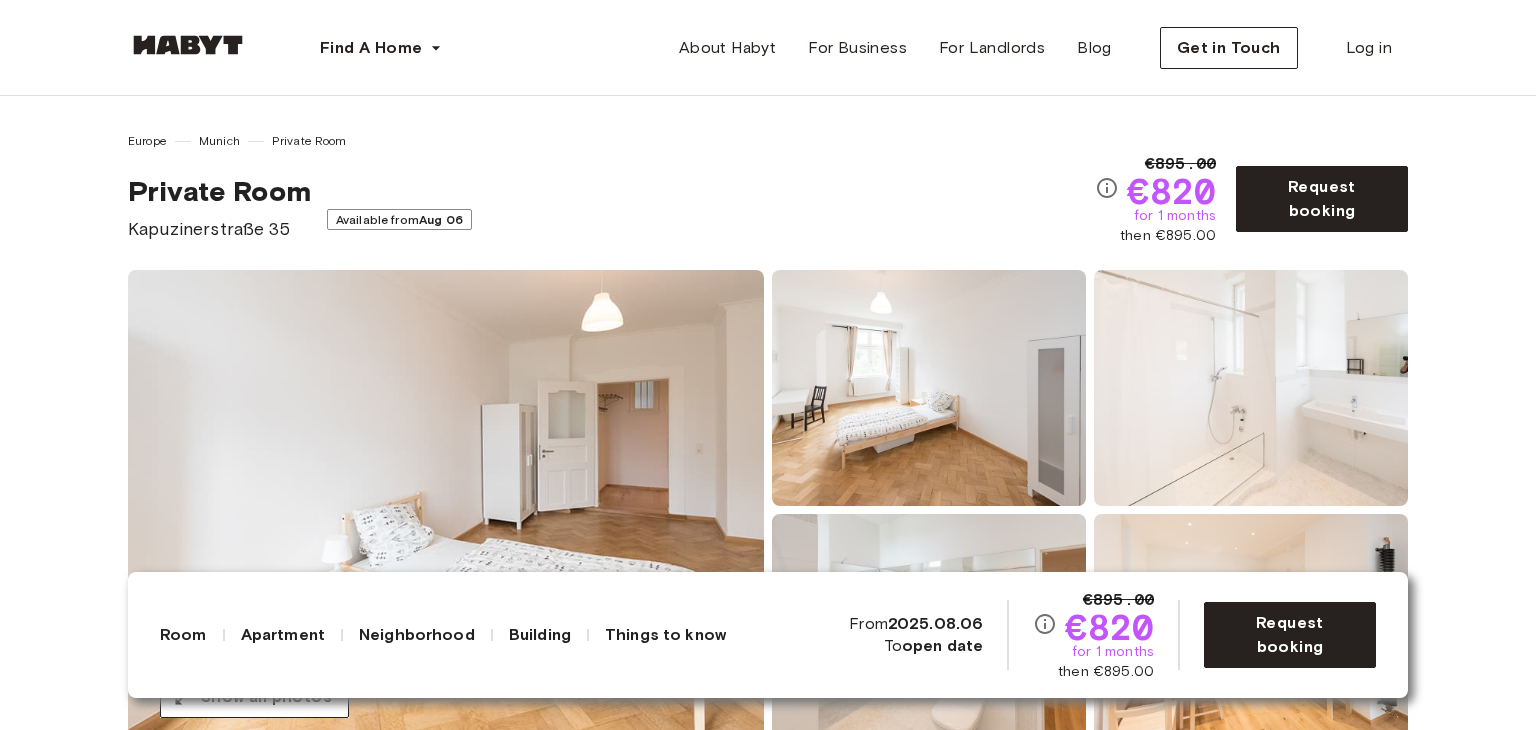 scroll, scrollTop: 0, scrollLeft: 0, axis: both 